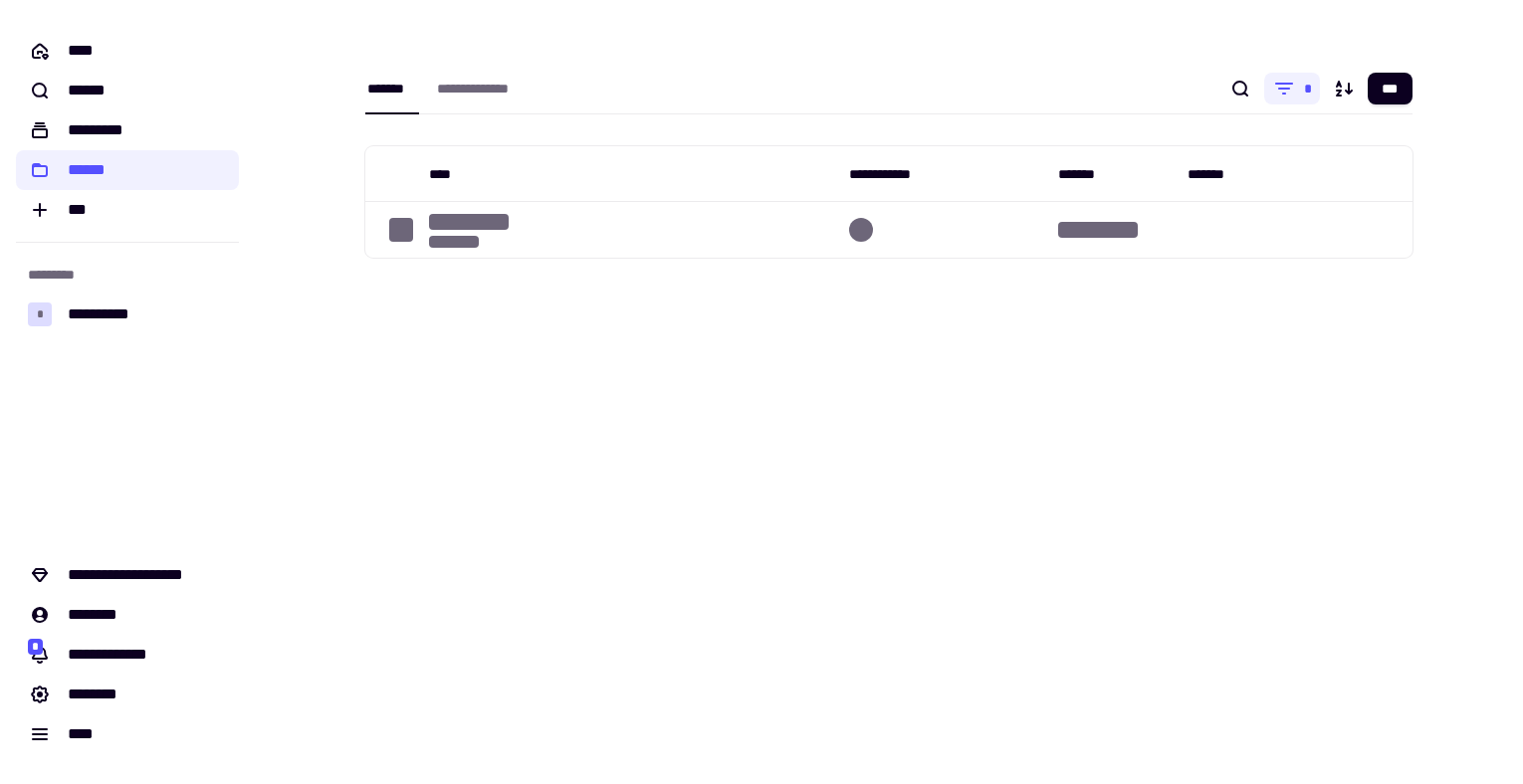 scroll, scrollTop: 0, scrollLeft: 0, axis: both 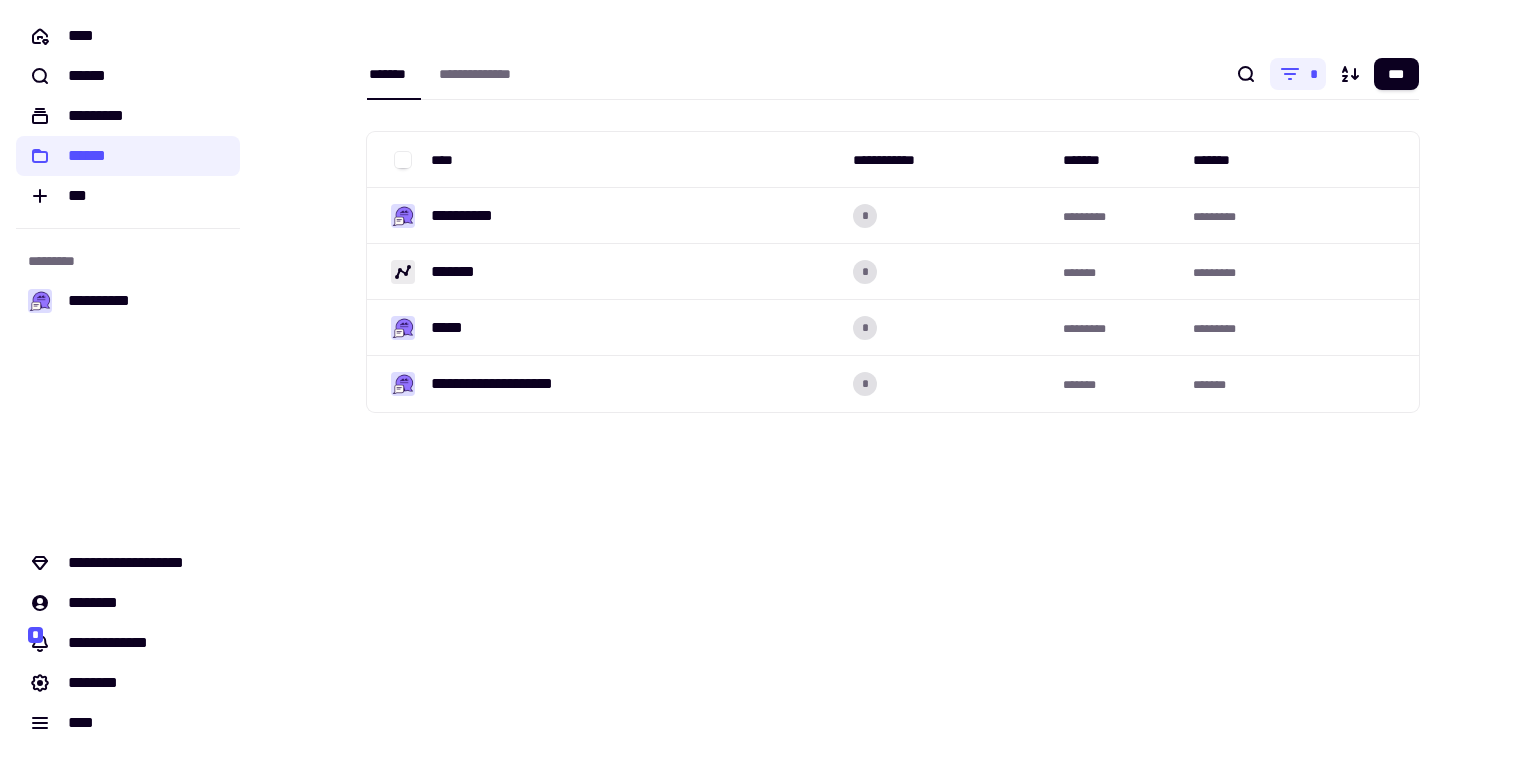 click on "**********" at bounding box center [893, 379] 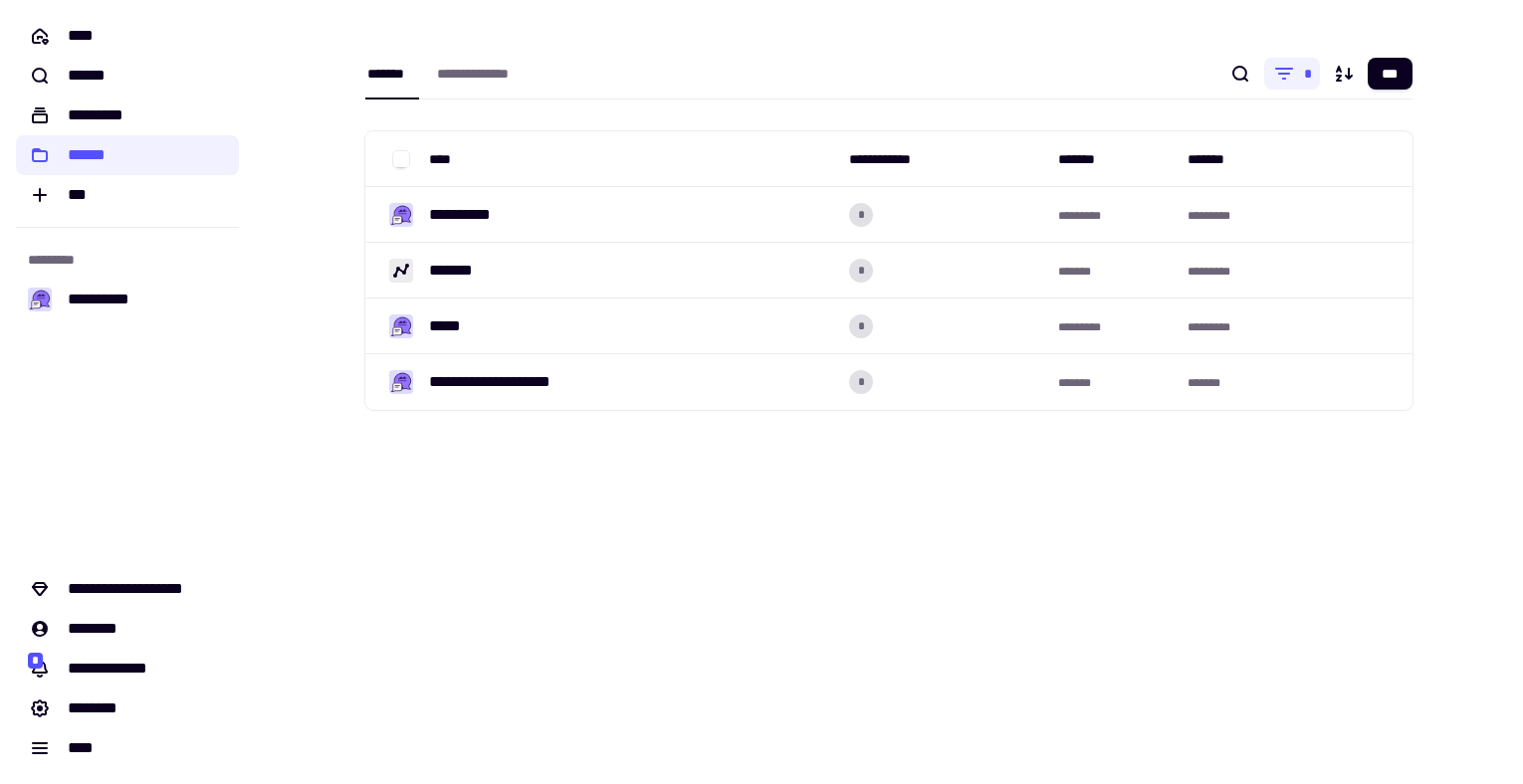 click on "**********" at bounding box center (889, 74) 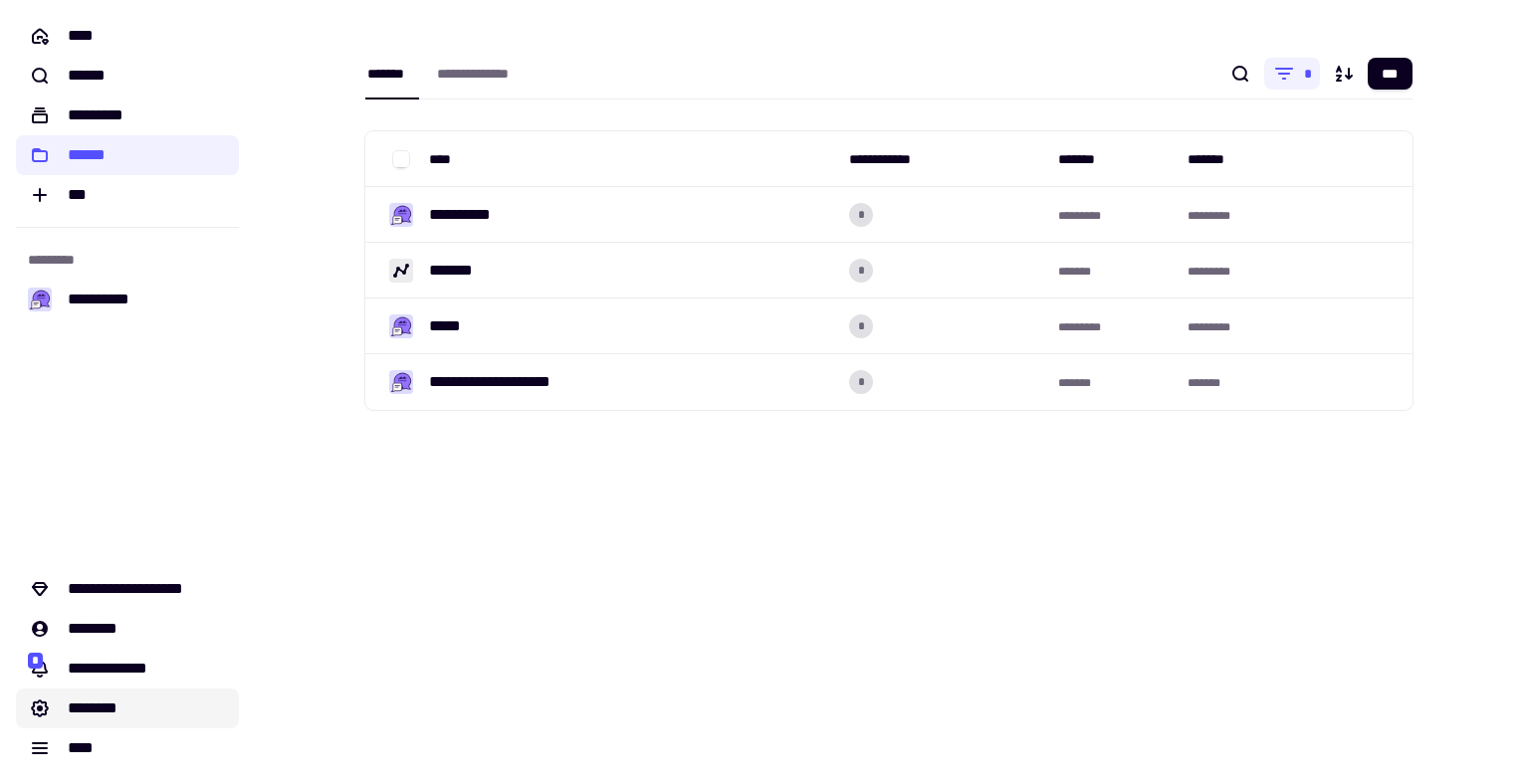 click on "********" 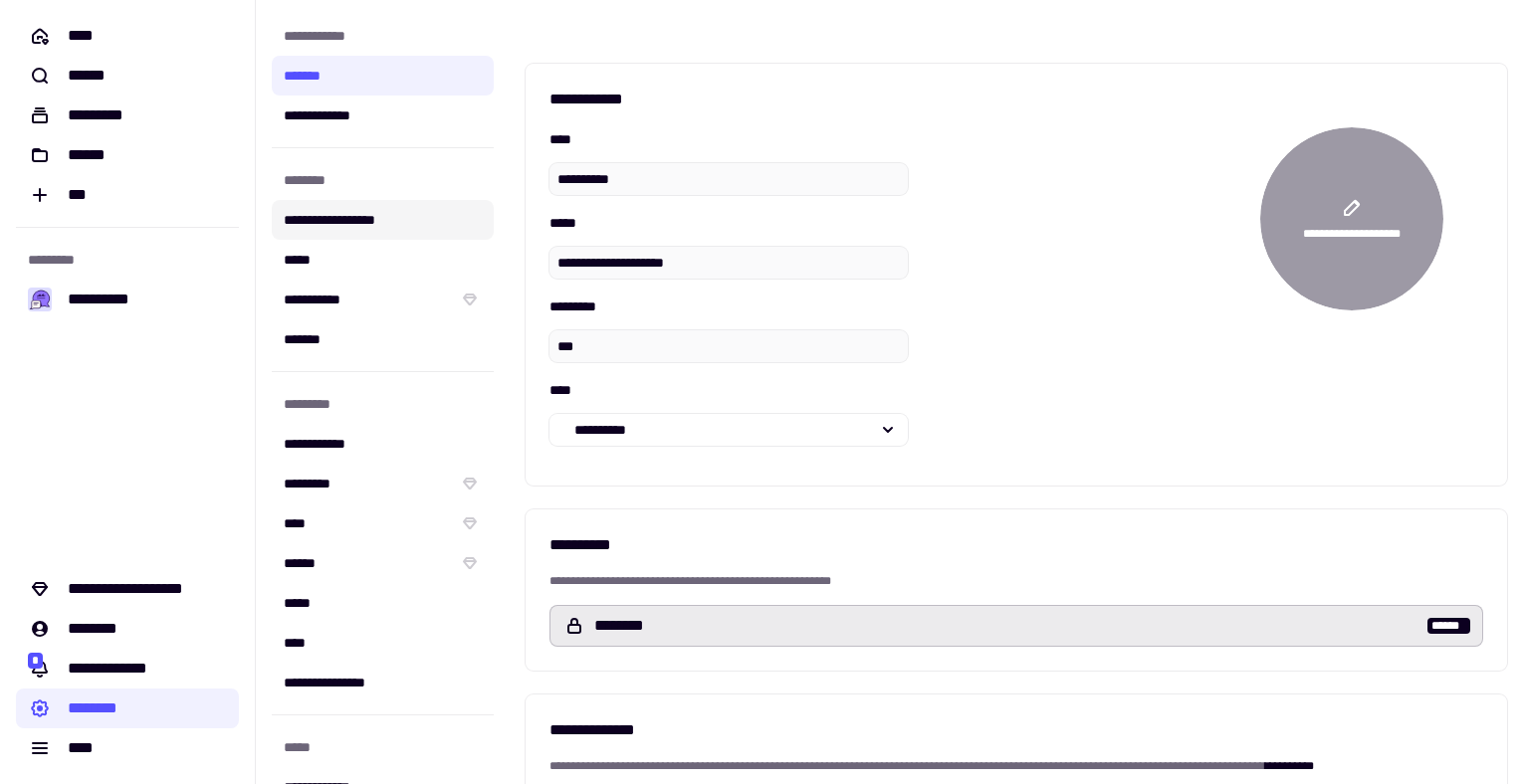 click on "**********" 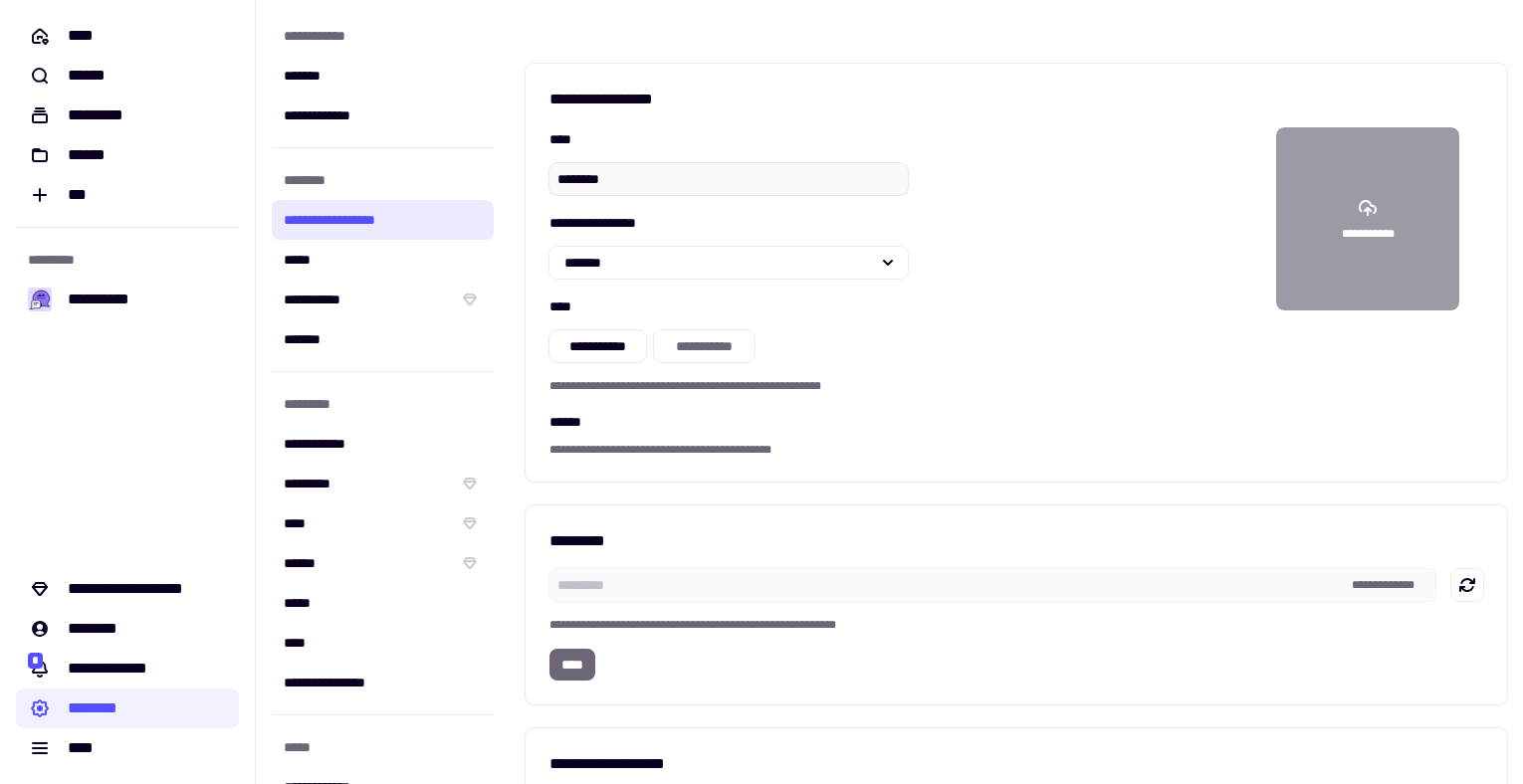 type on "**********" 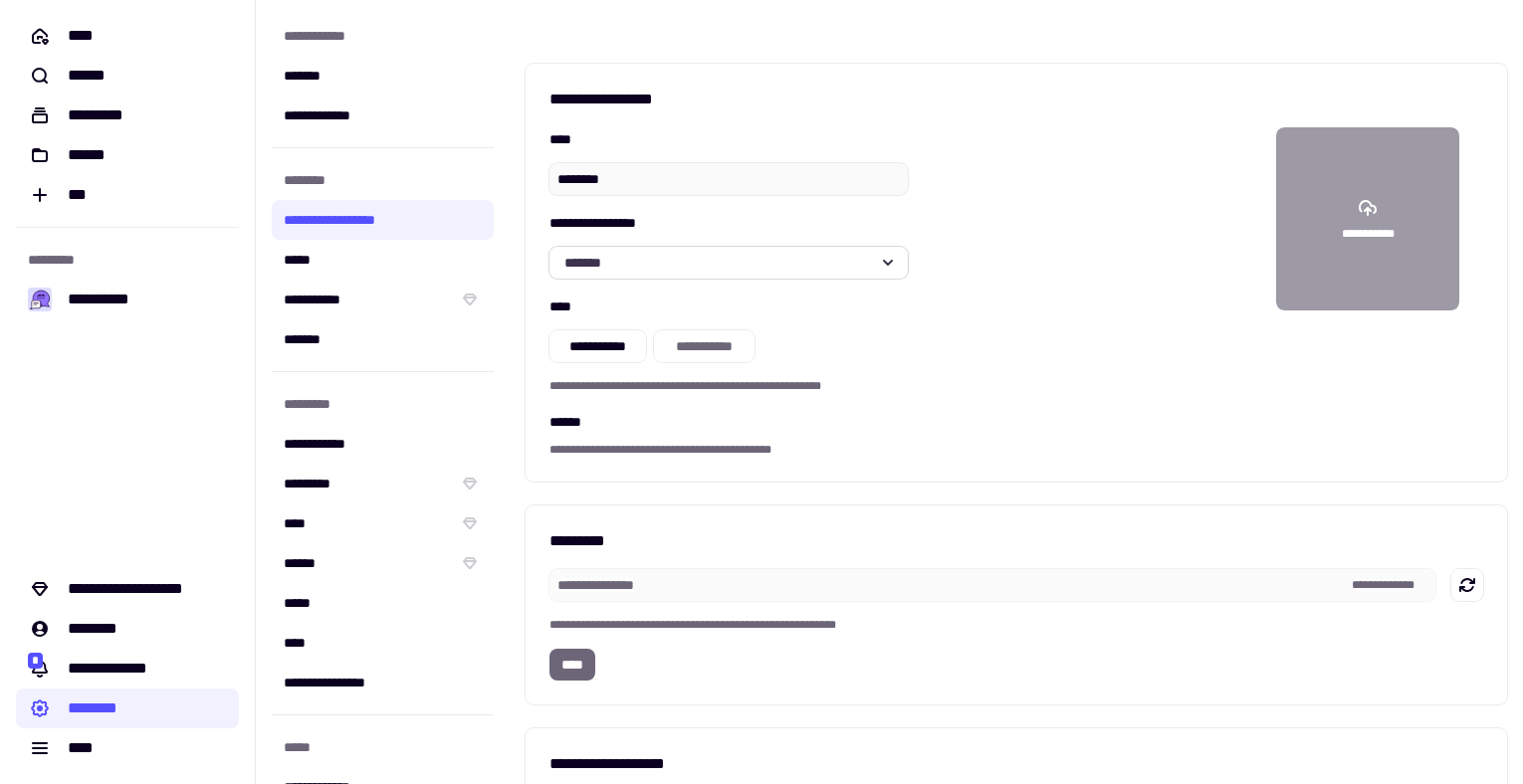 click on "*******" 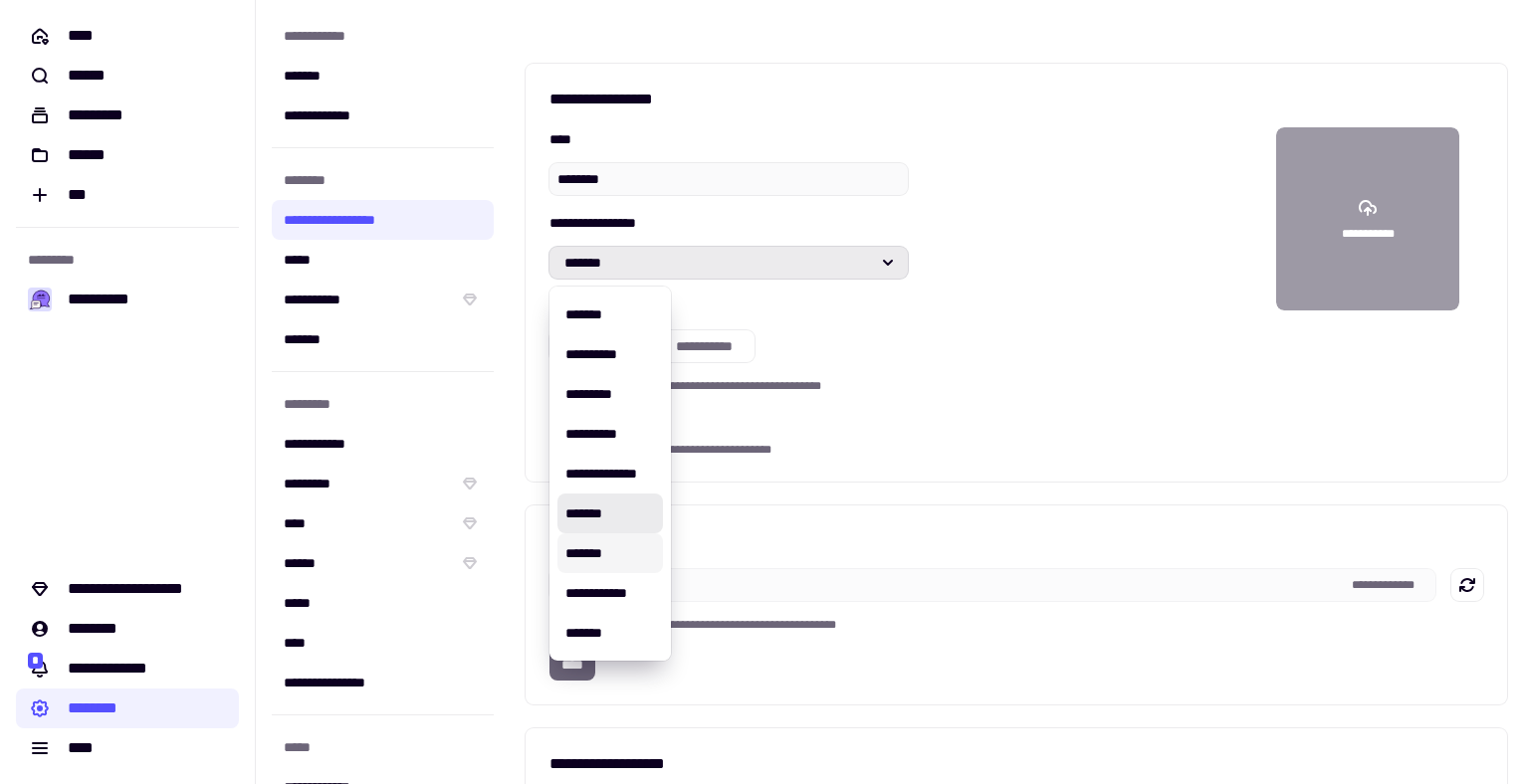 click on "*******" at bounding box center [610, 553] 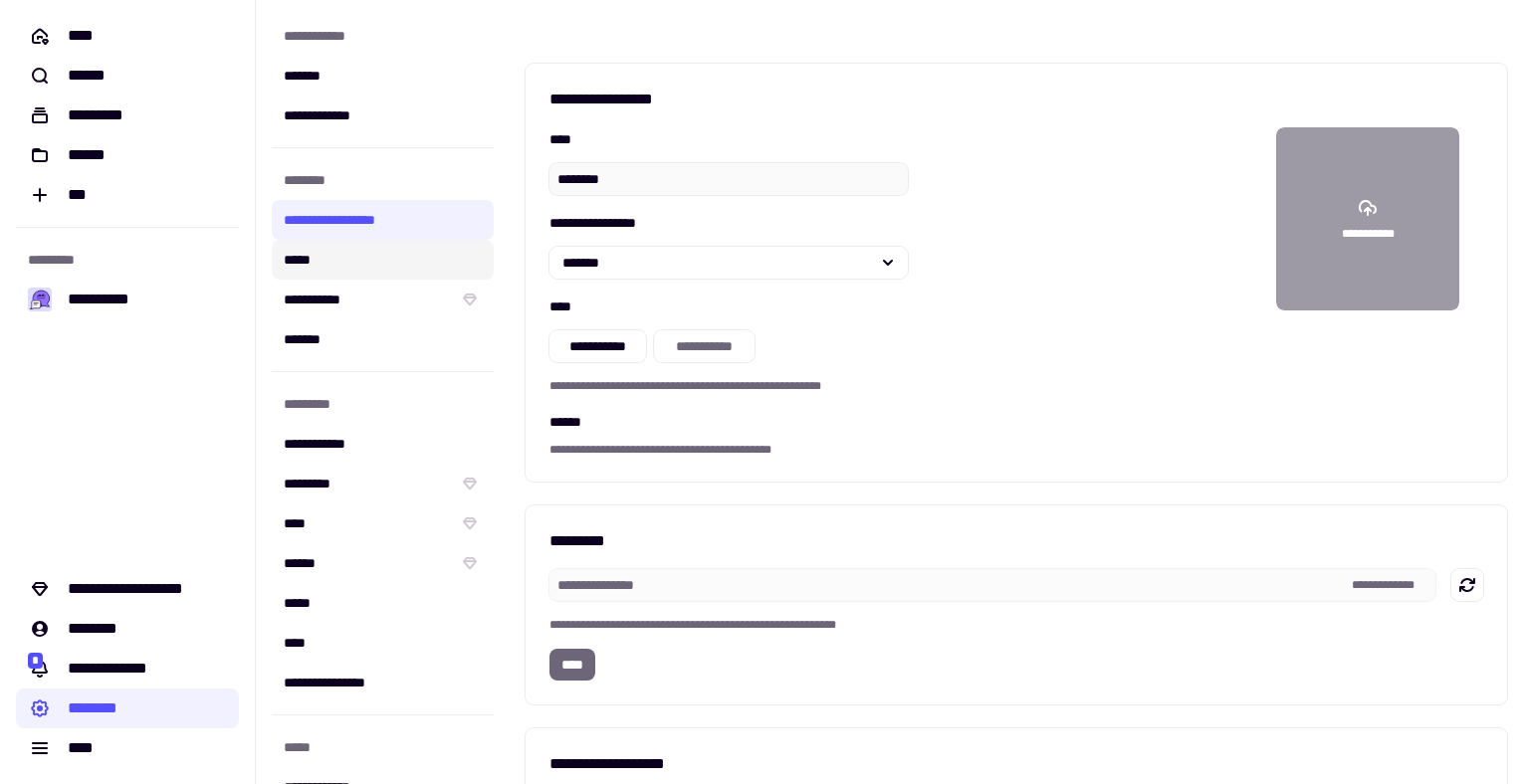 click on "*****" 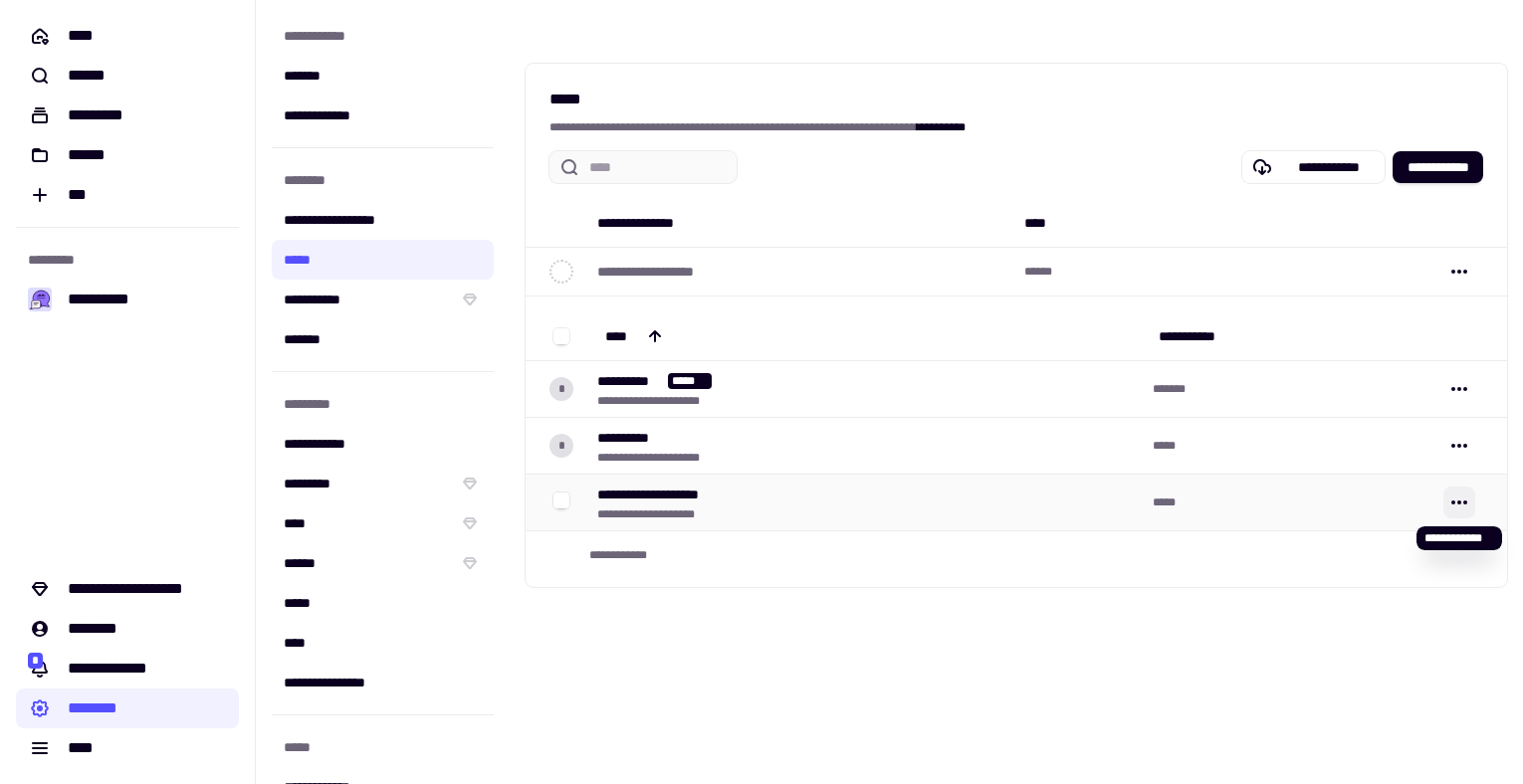 click 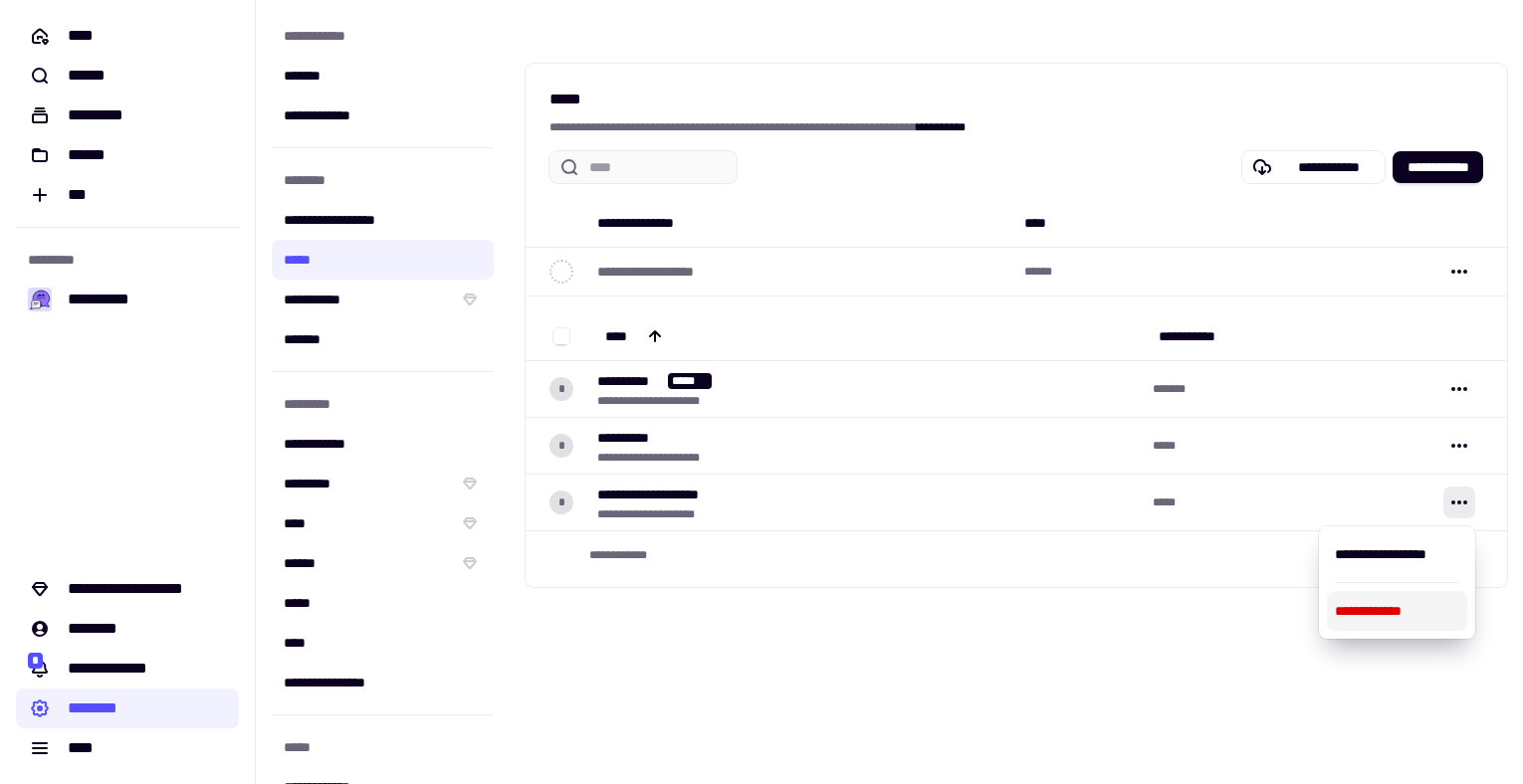 click on "**********" at bounding box center [1397, 611] 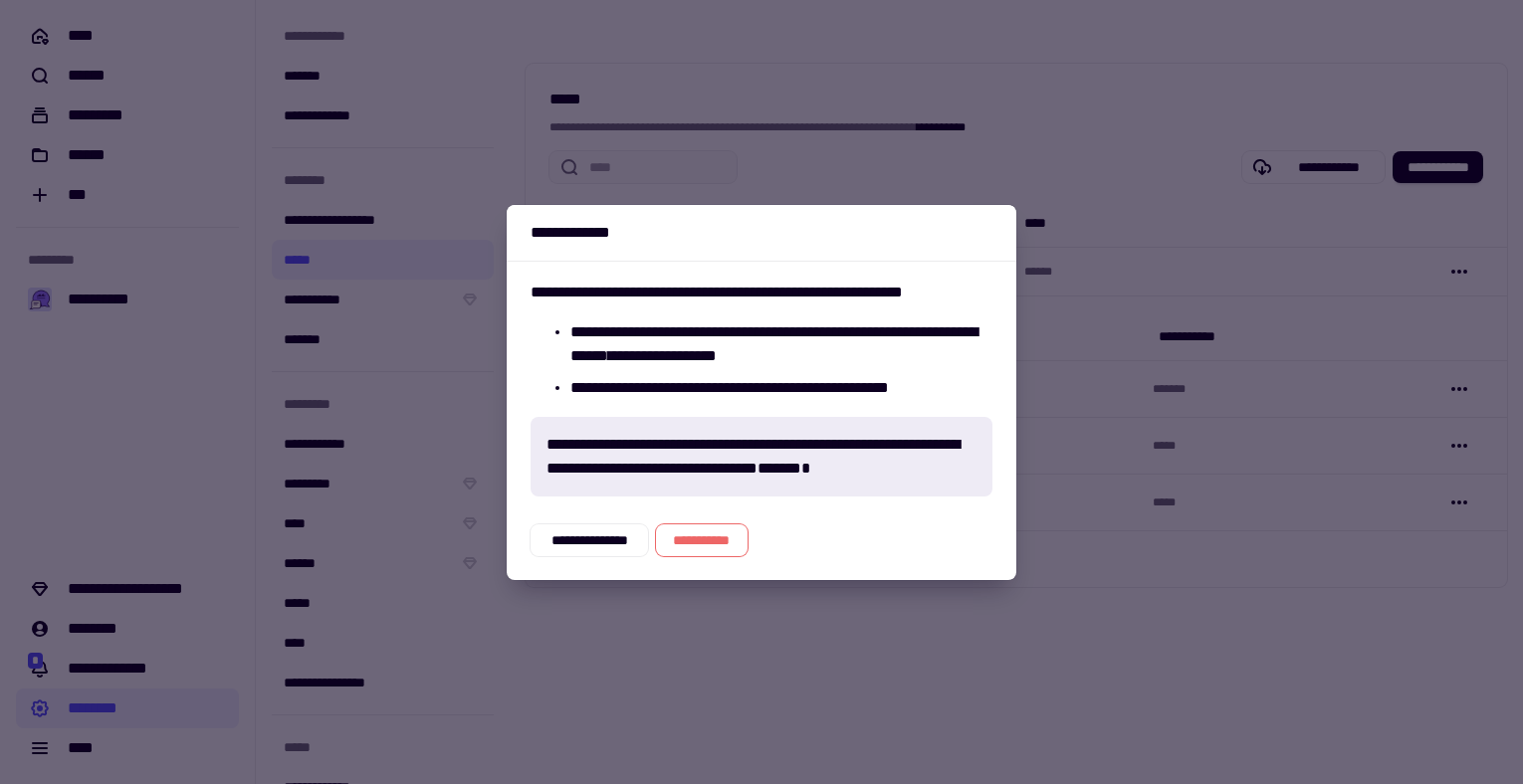 click on "**********" 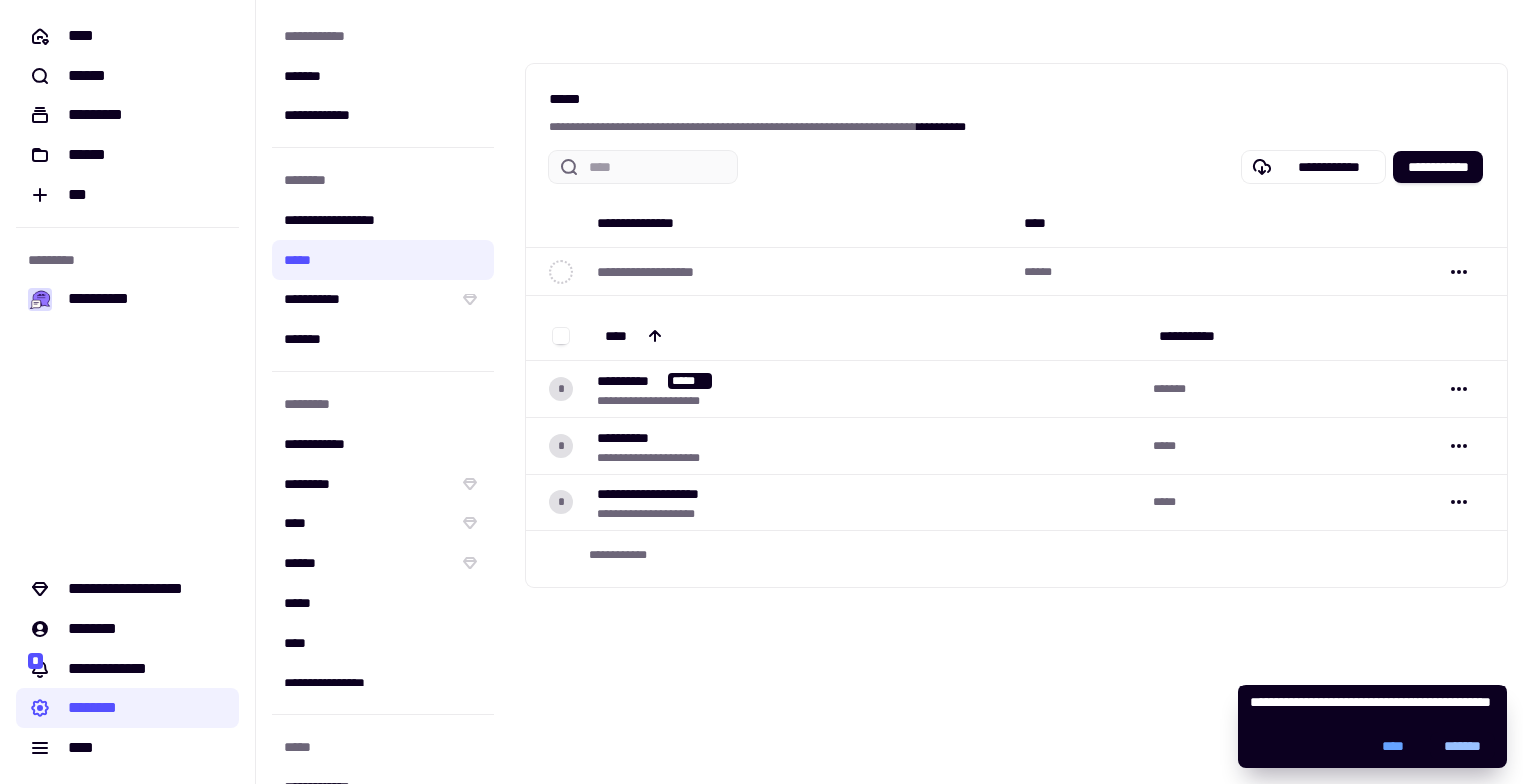 click on "*******" 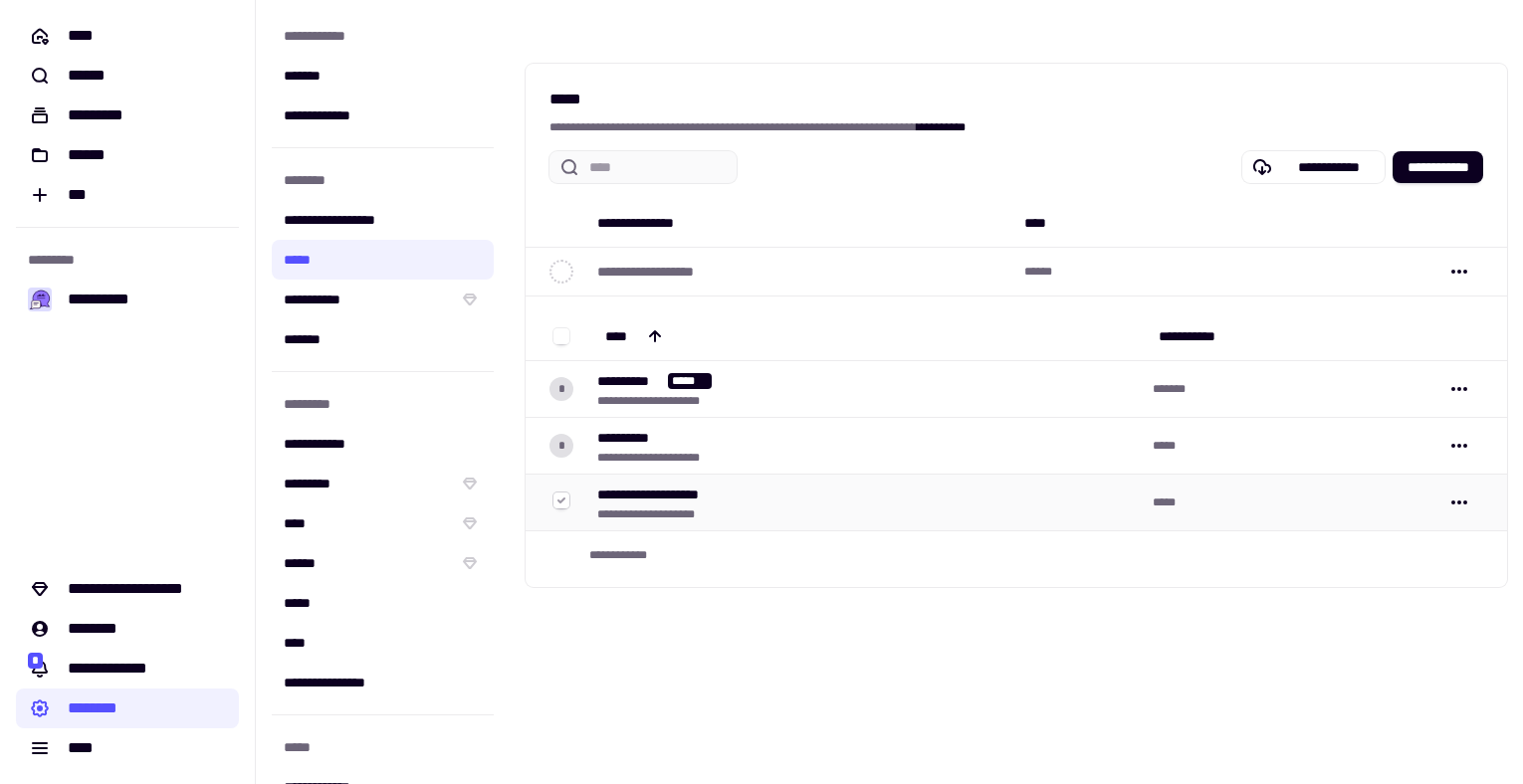 click 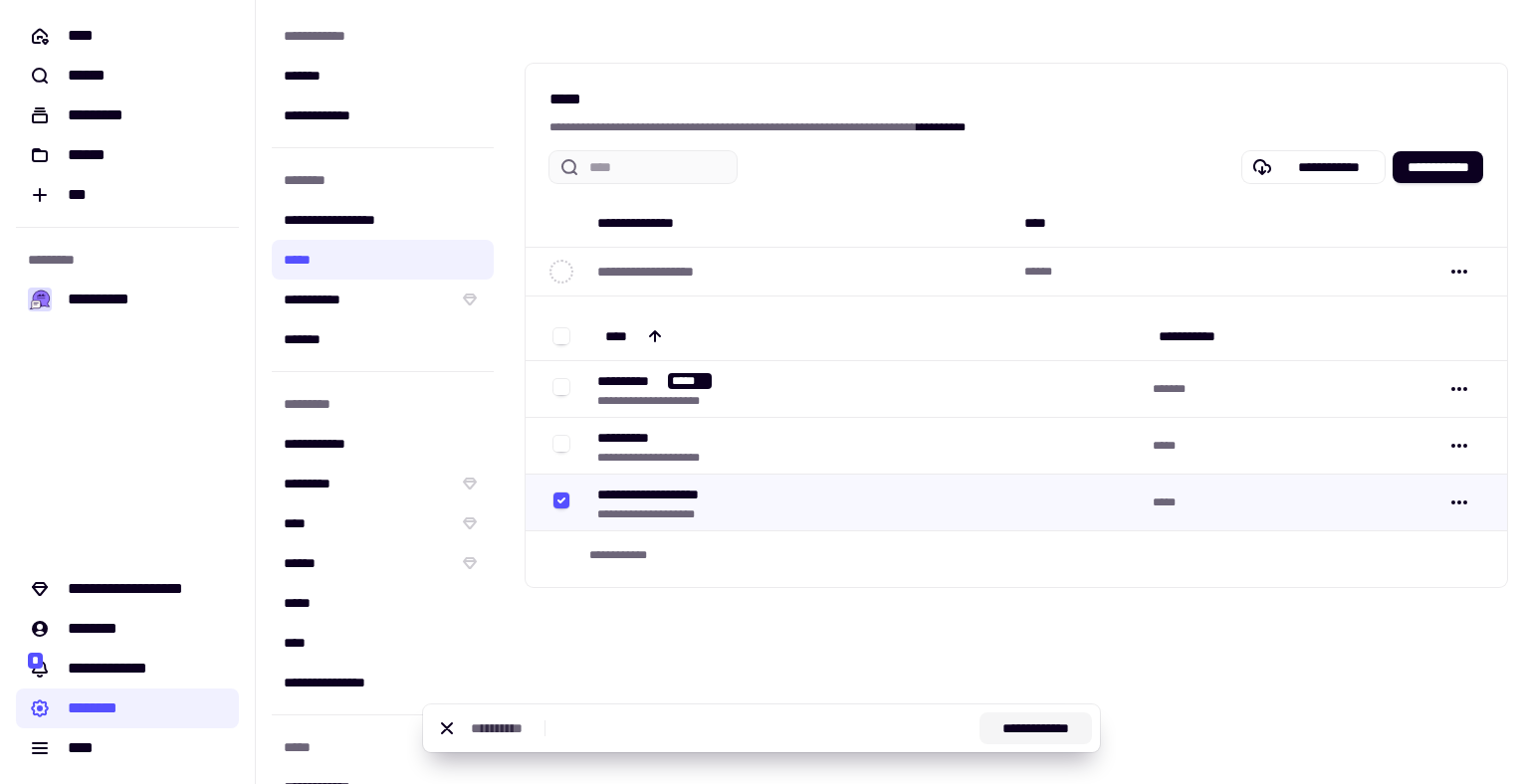 click on "**********" 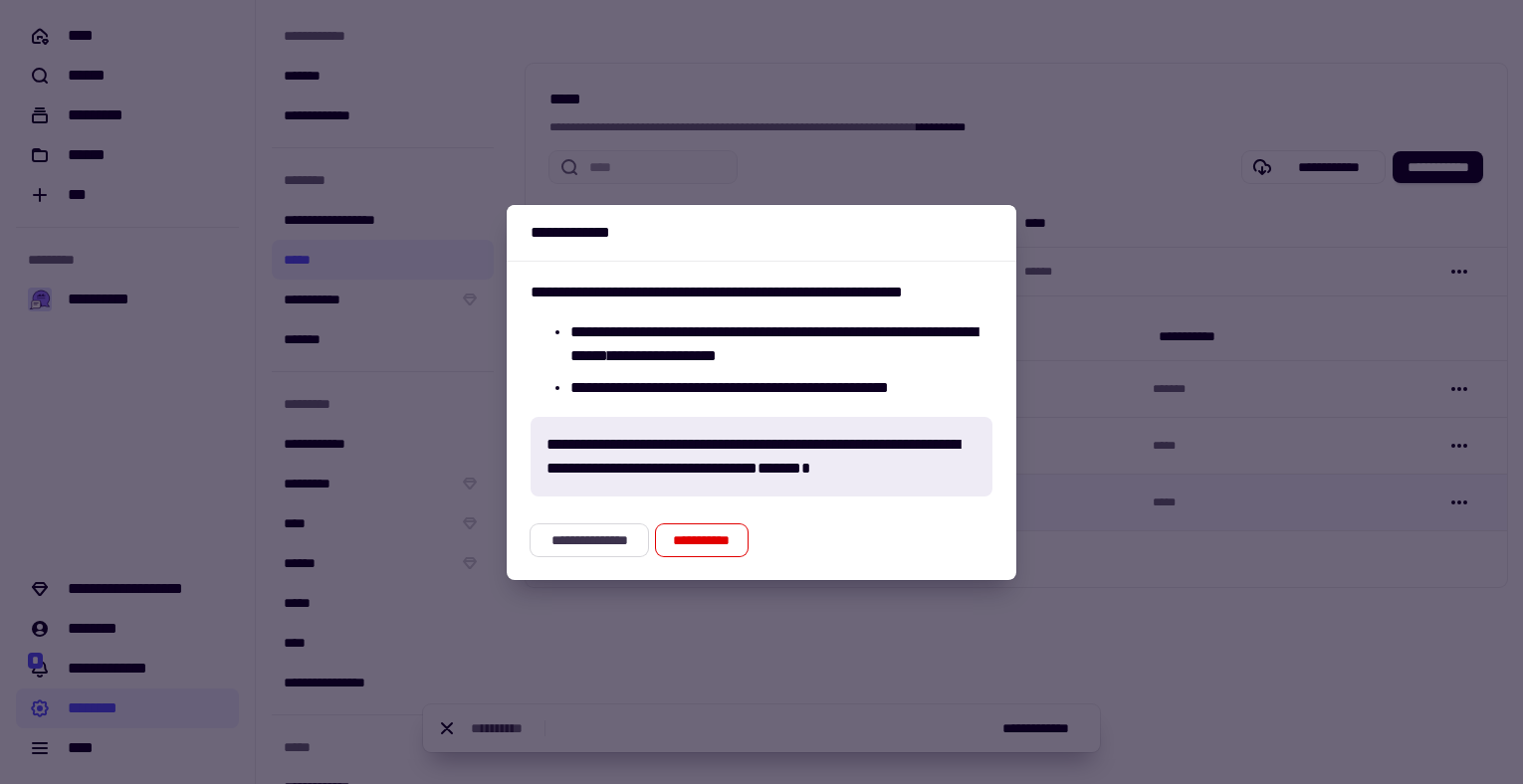 click on "**********" 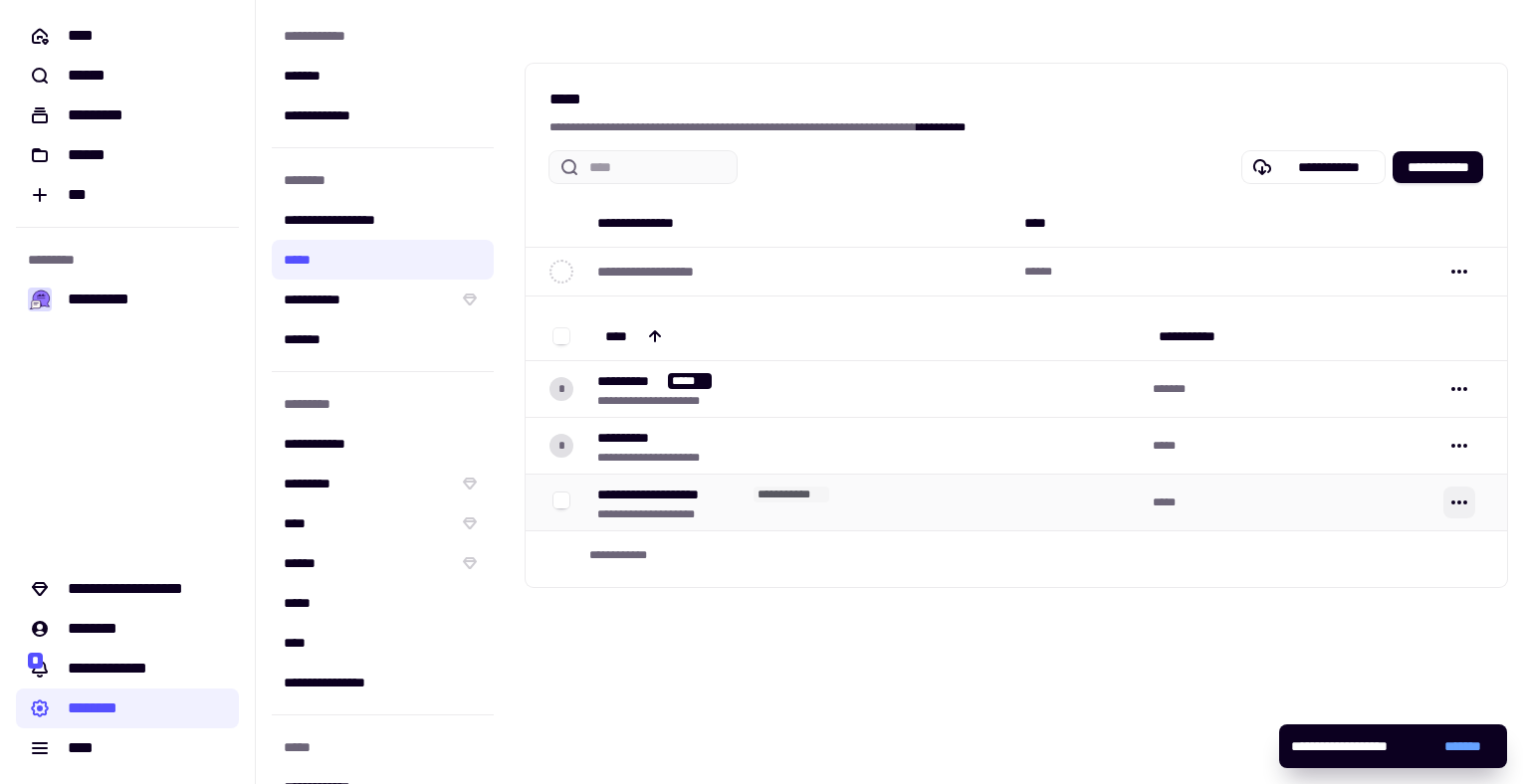 click 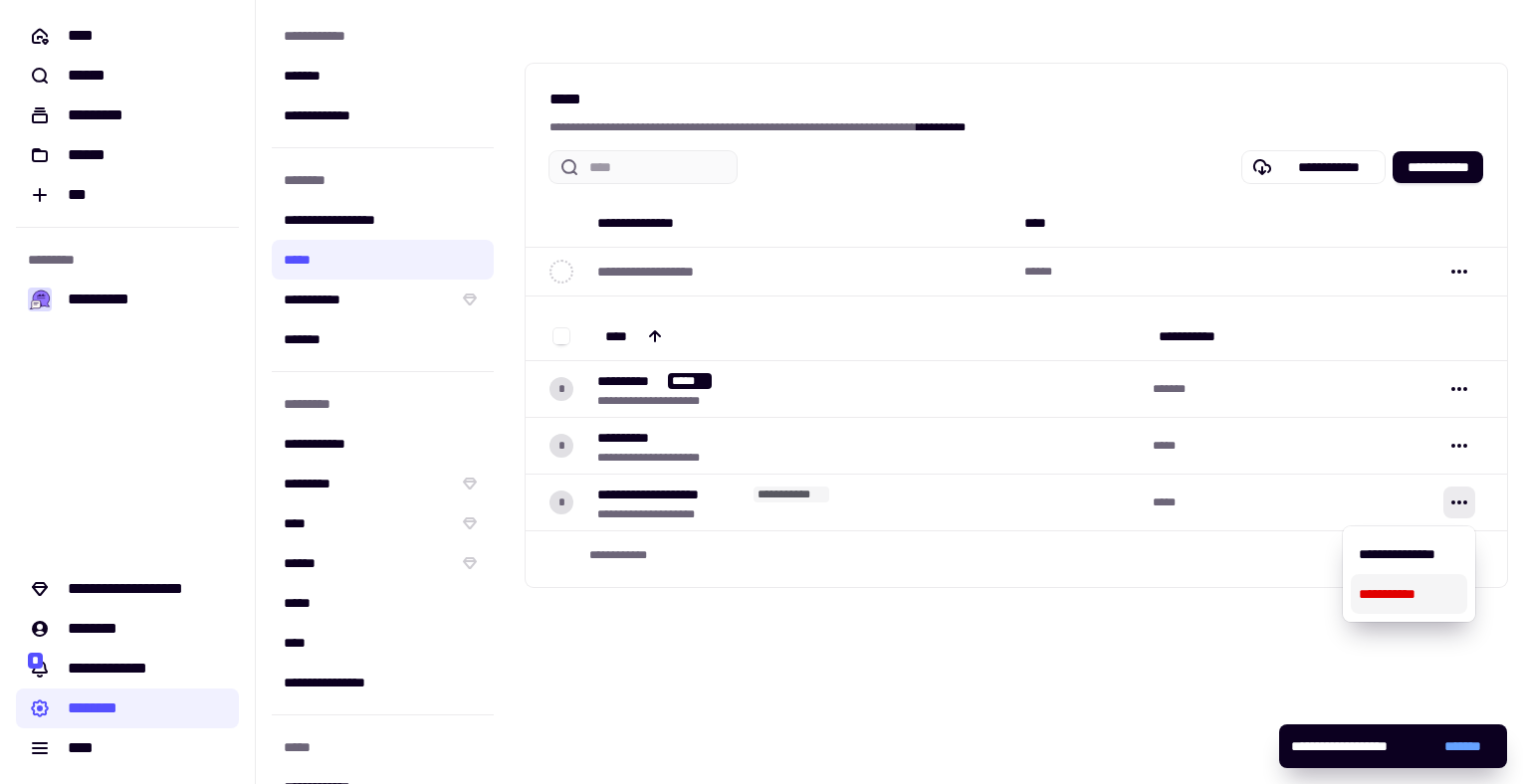 click on "**********" at bounding box center (1409, 594) 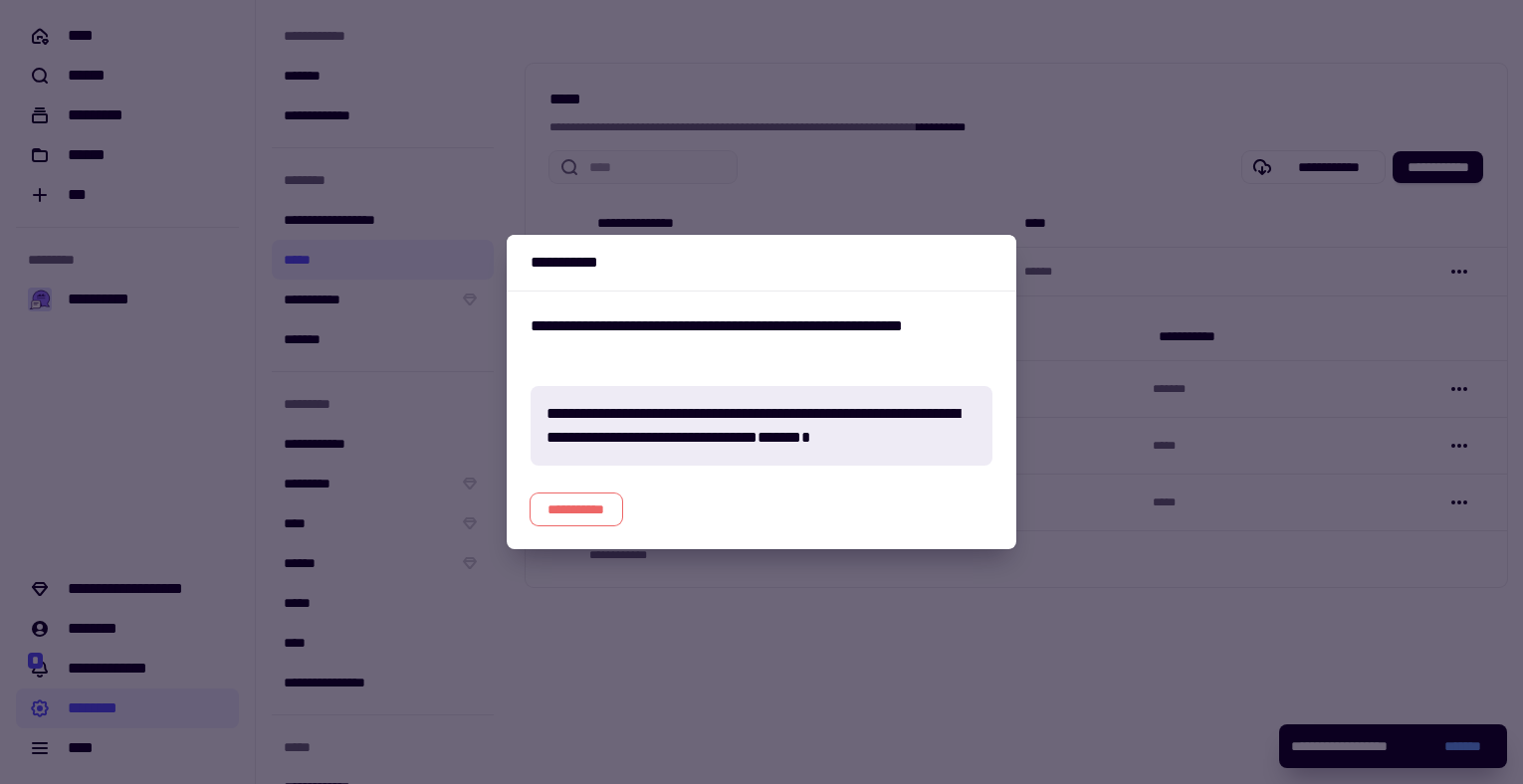 click on "**********" 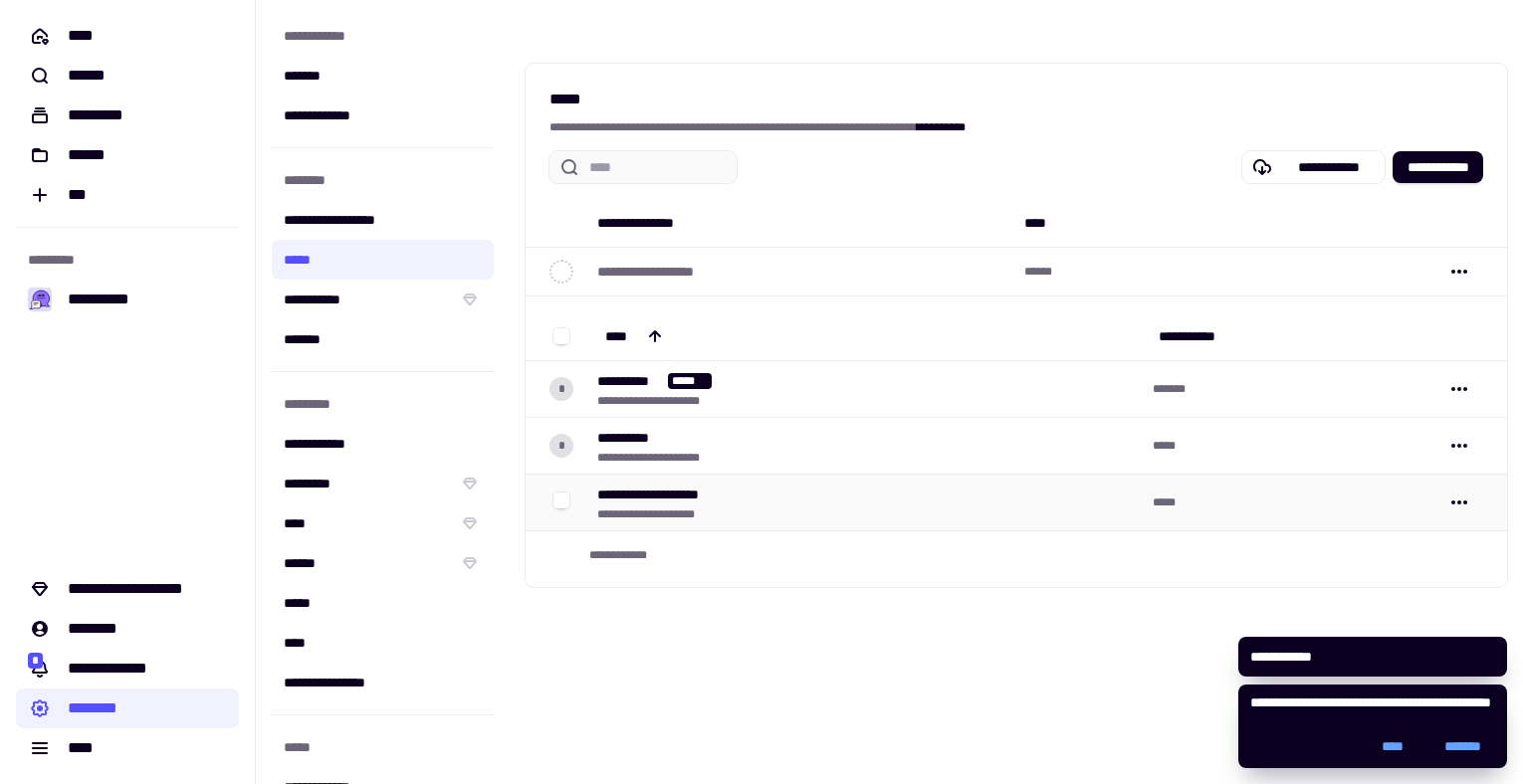 click on "*" at bounding box center [561, 502] 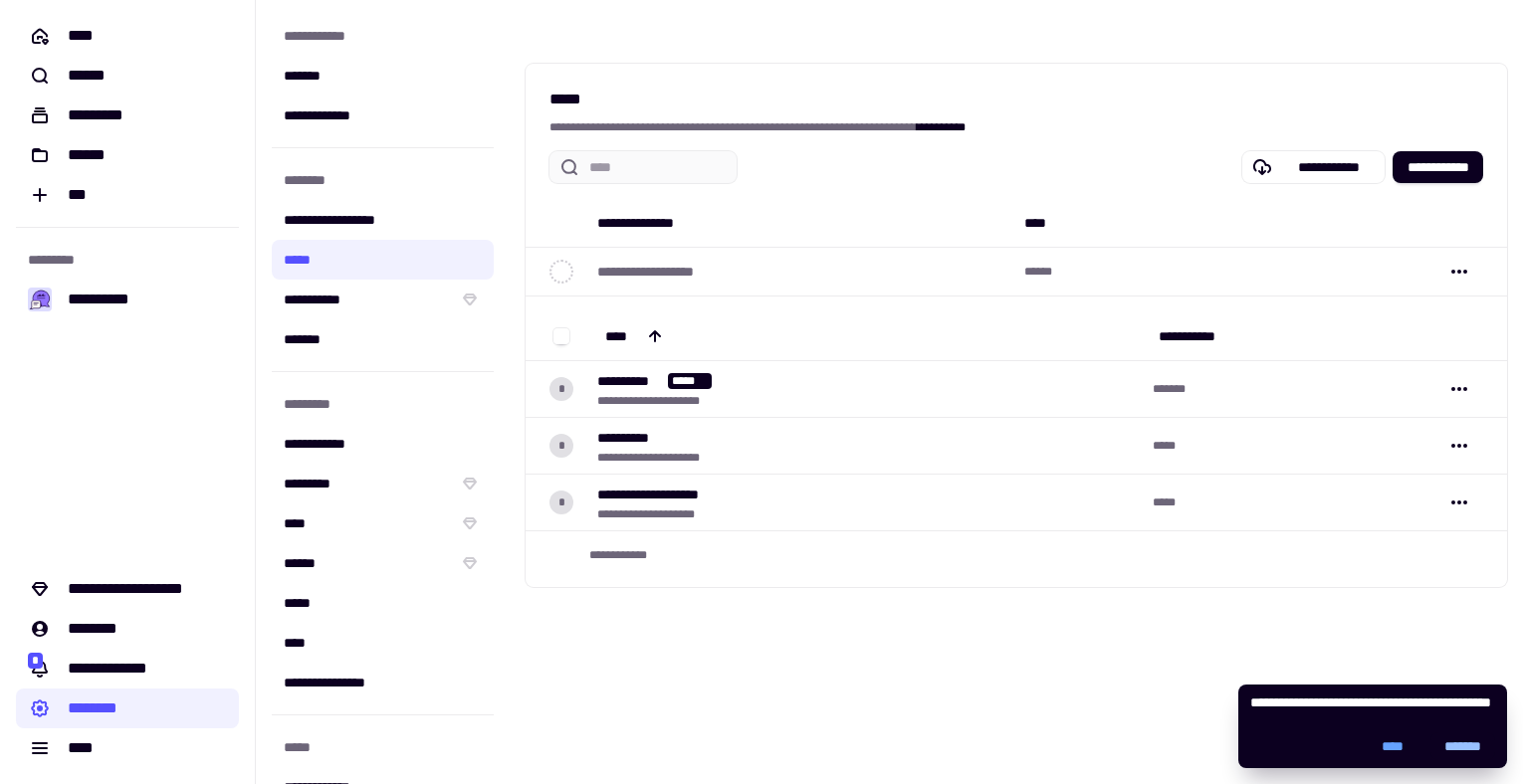 click on "*******" 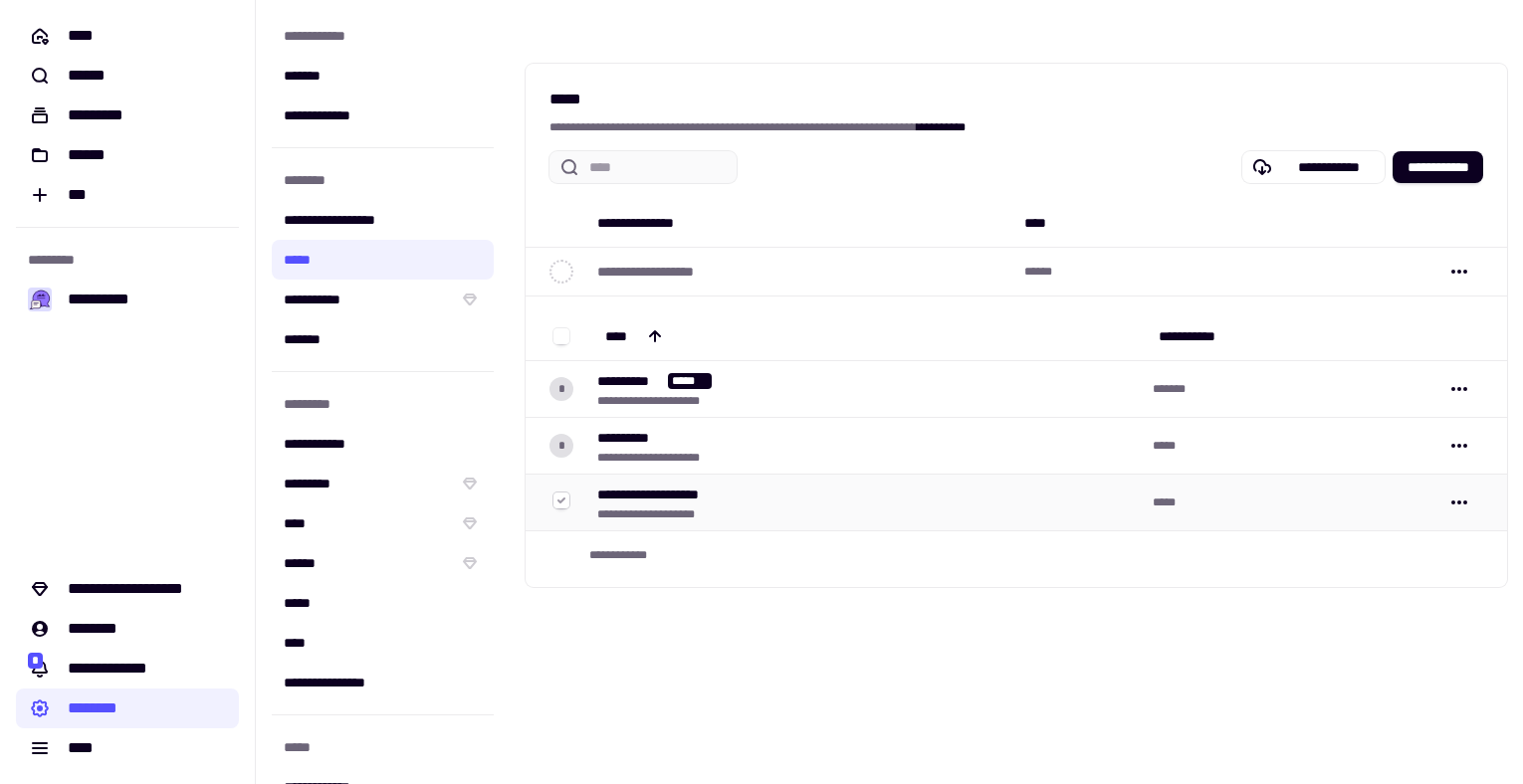 click 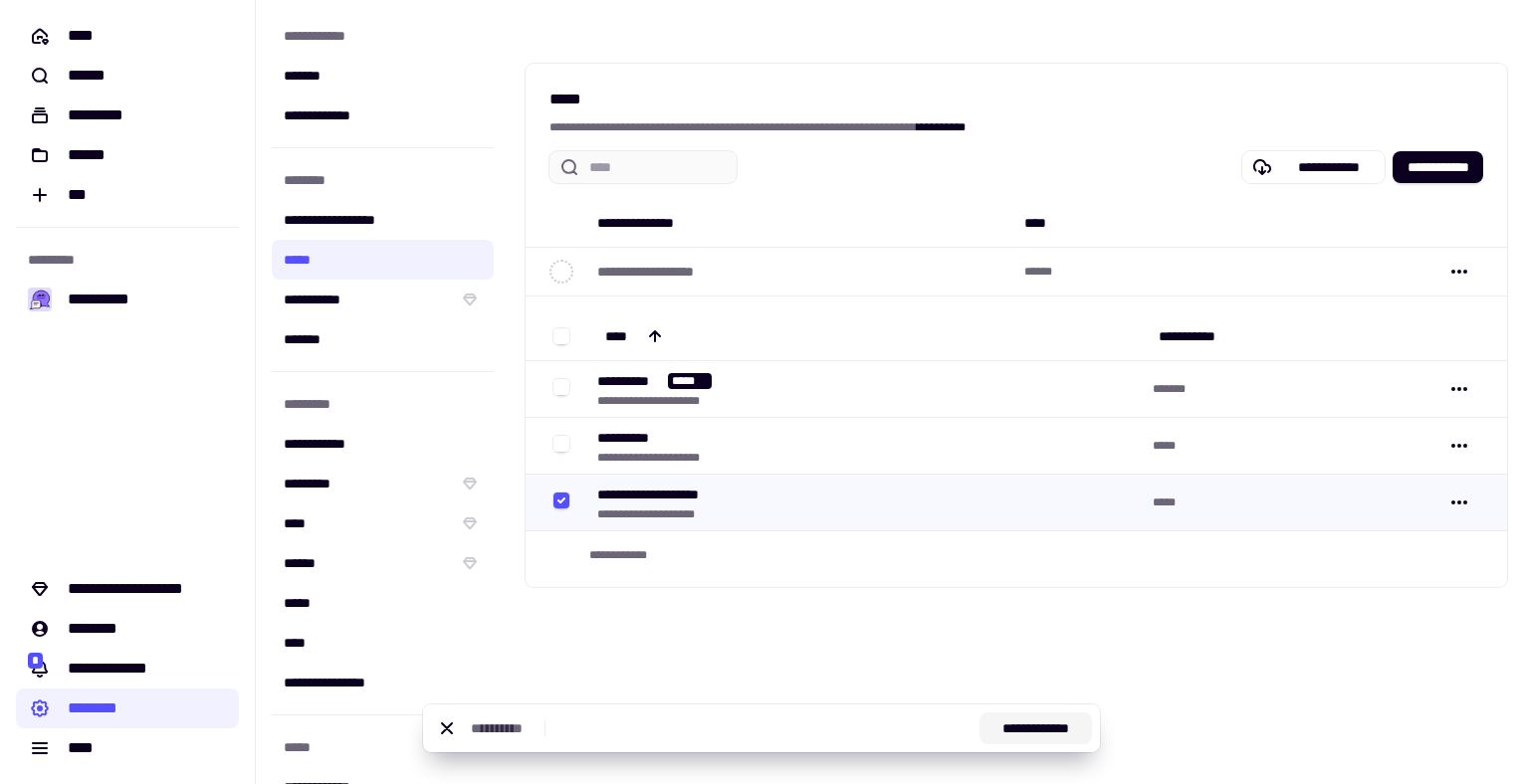click on "**********" 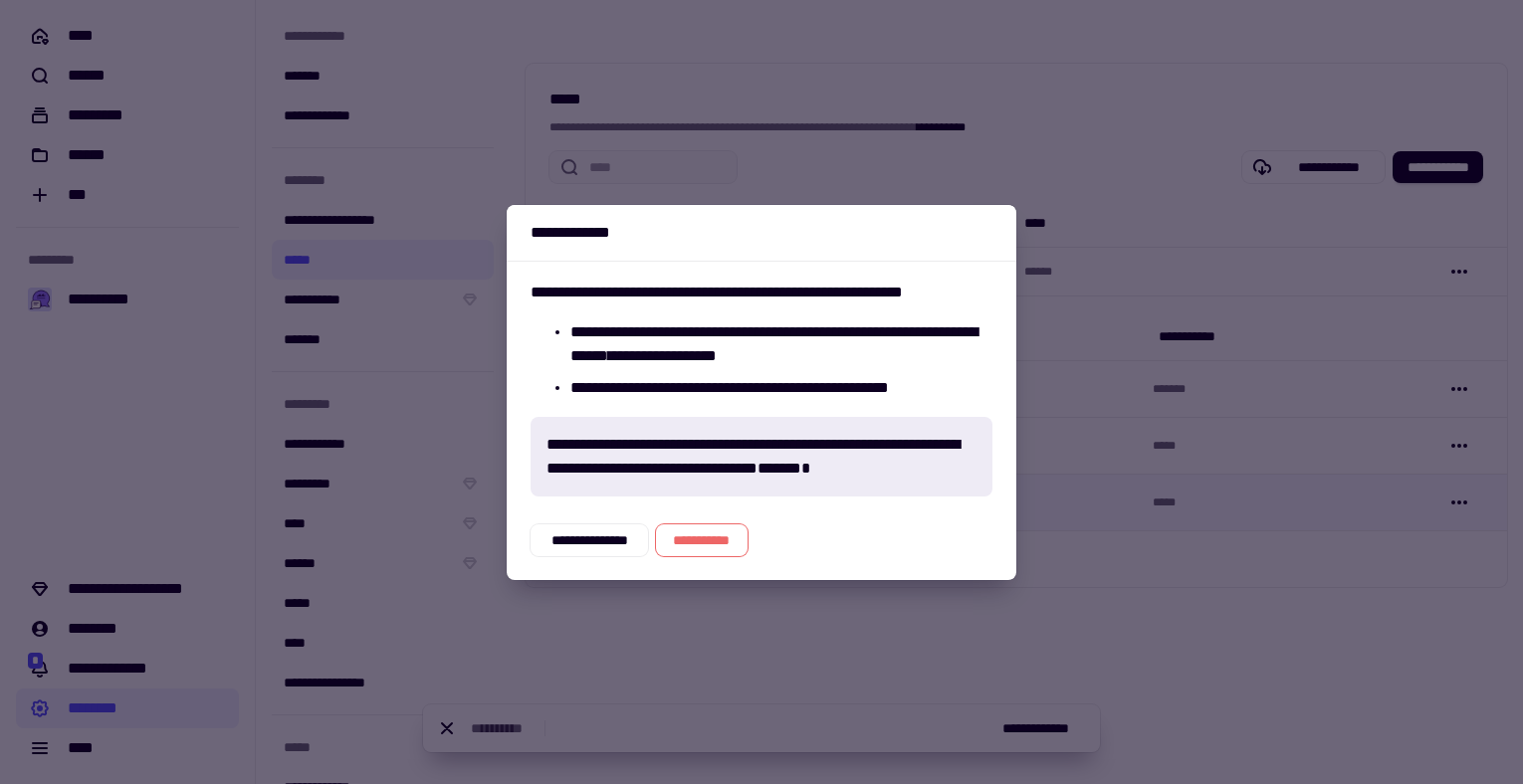 click on "**********" 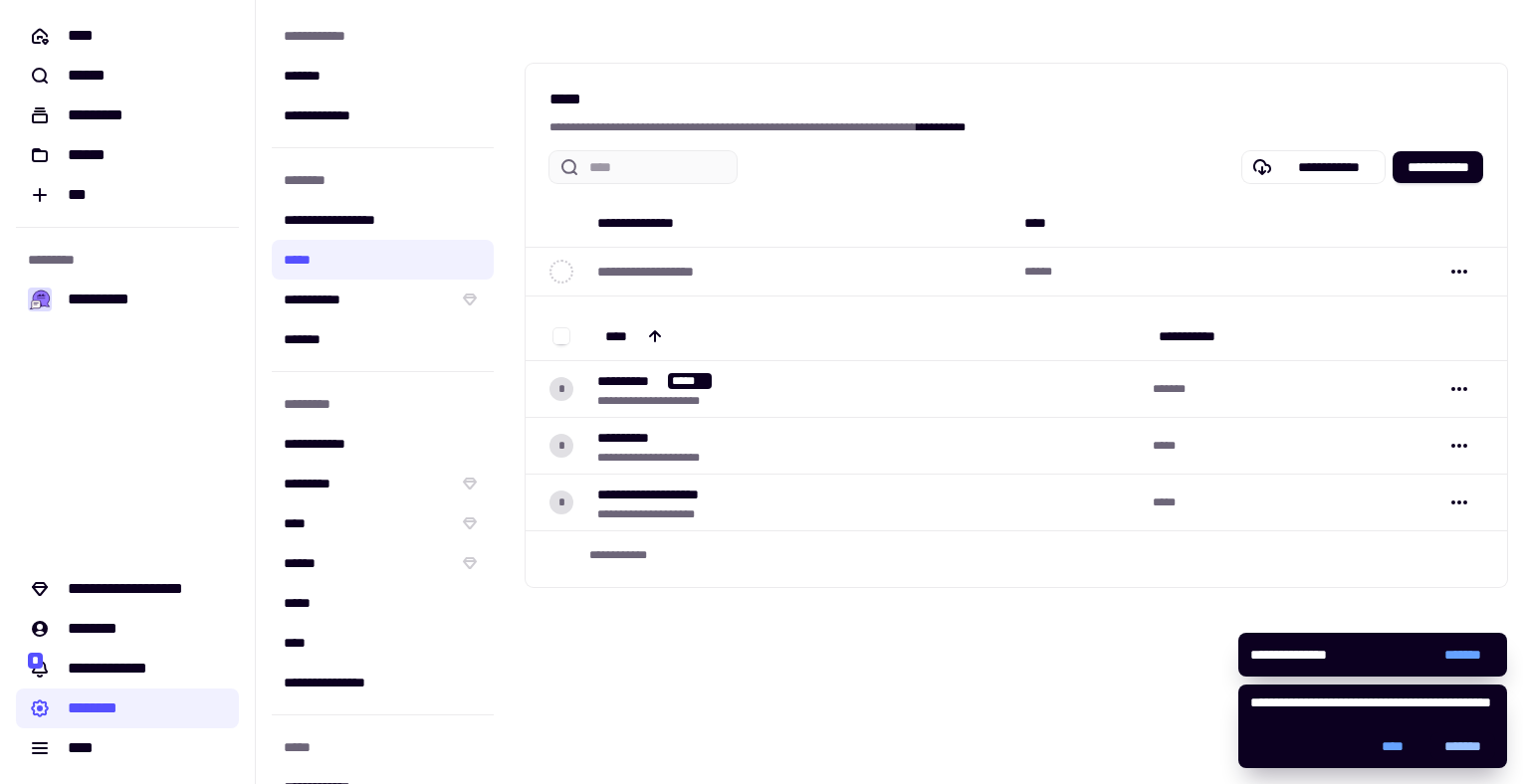 click on "*******" 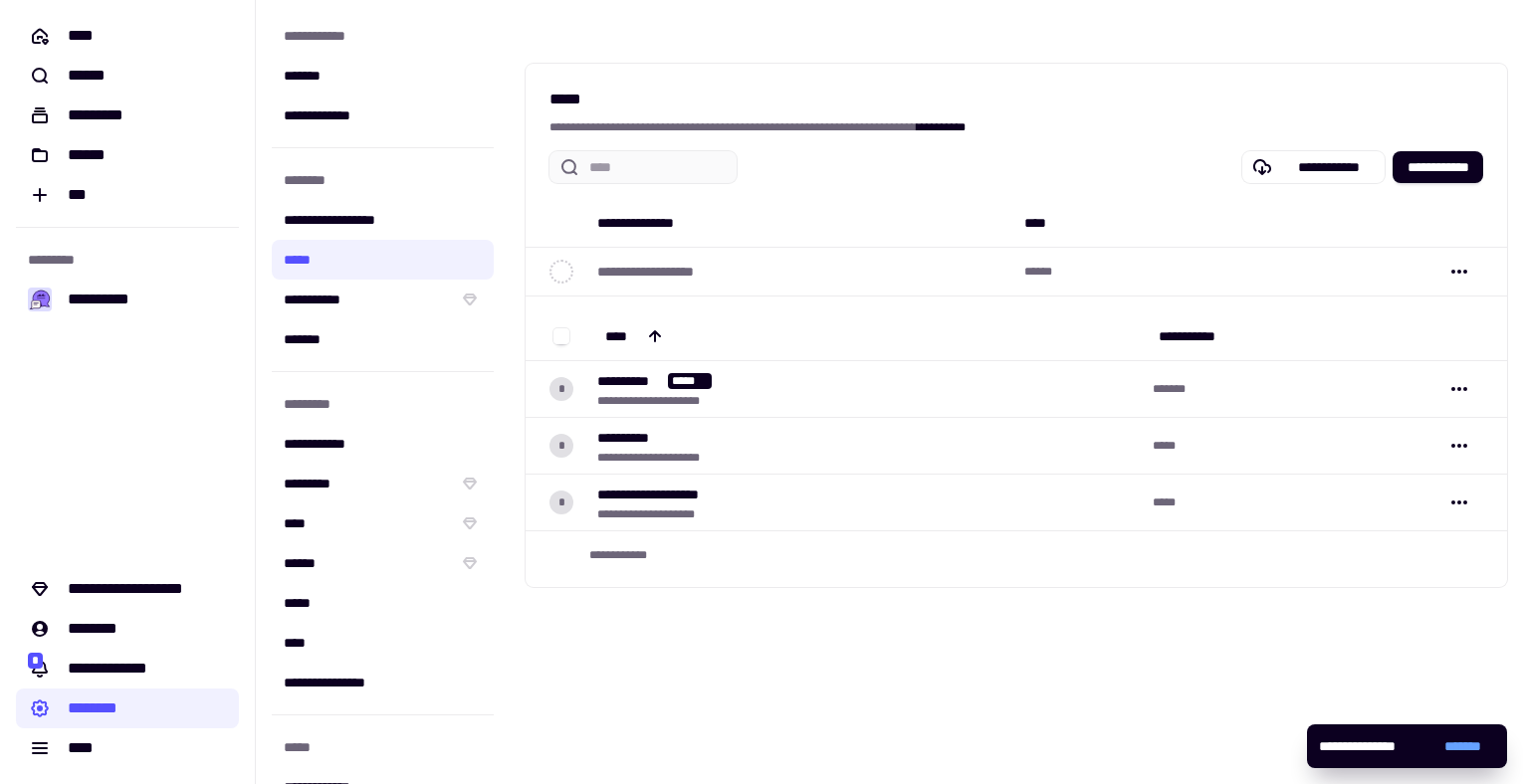 click on "*******" 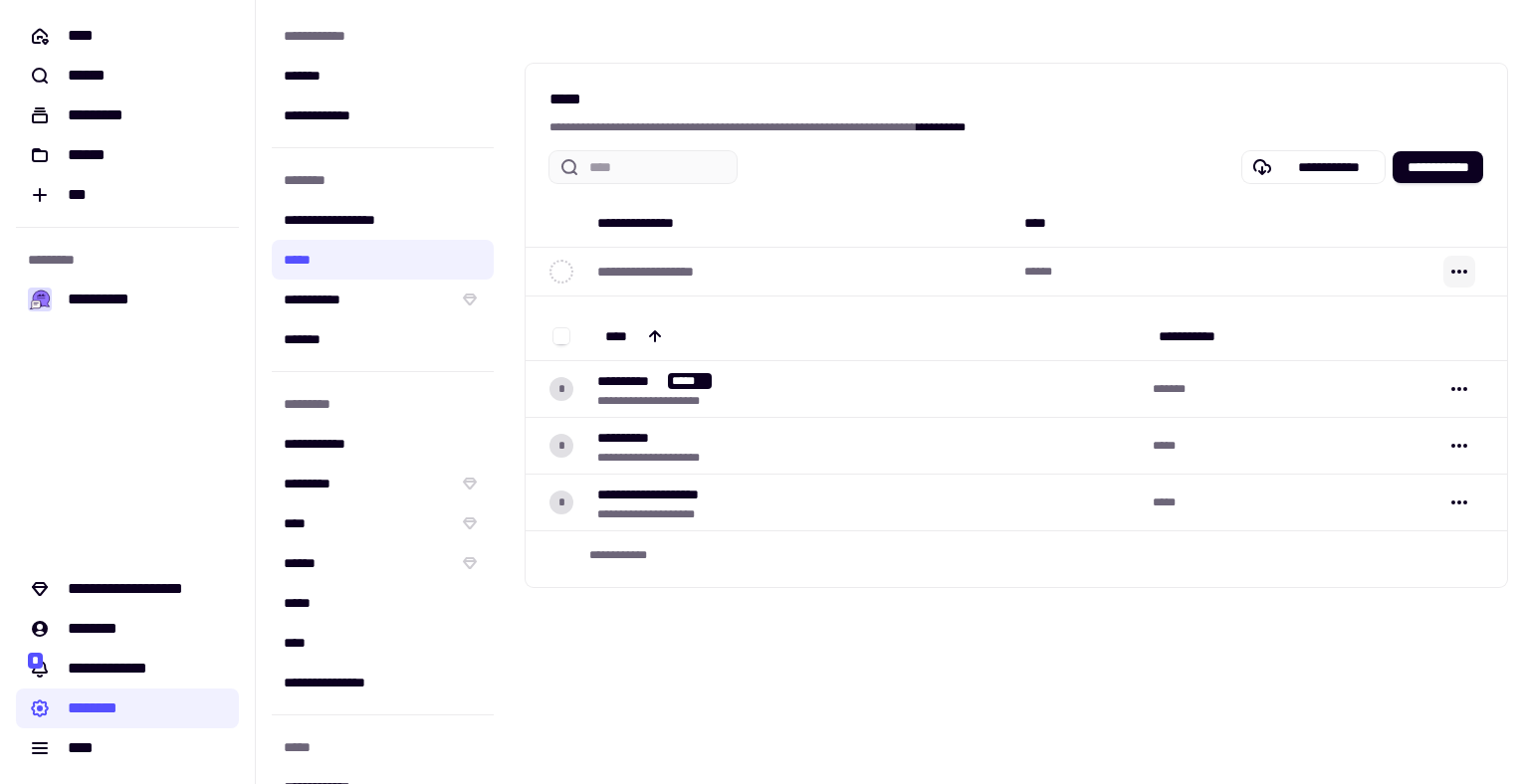 click 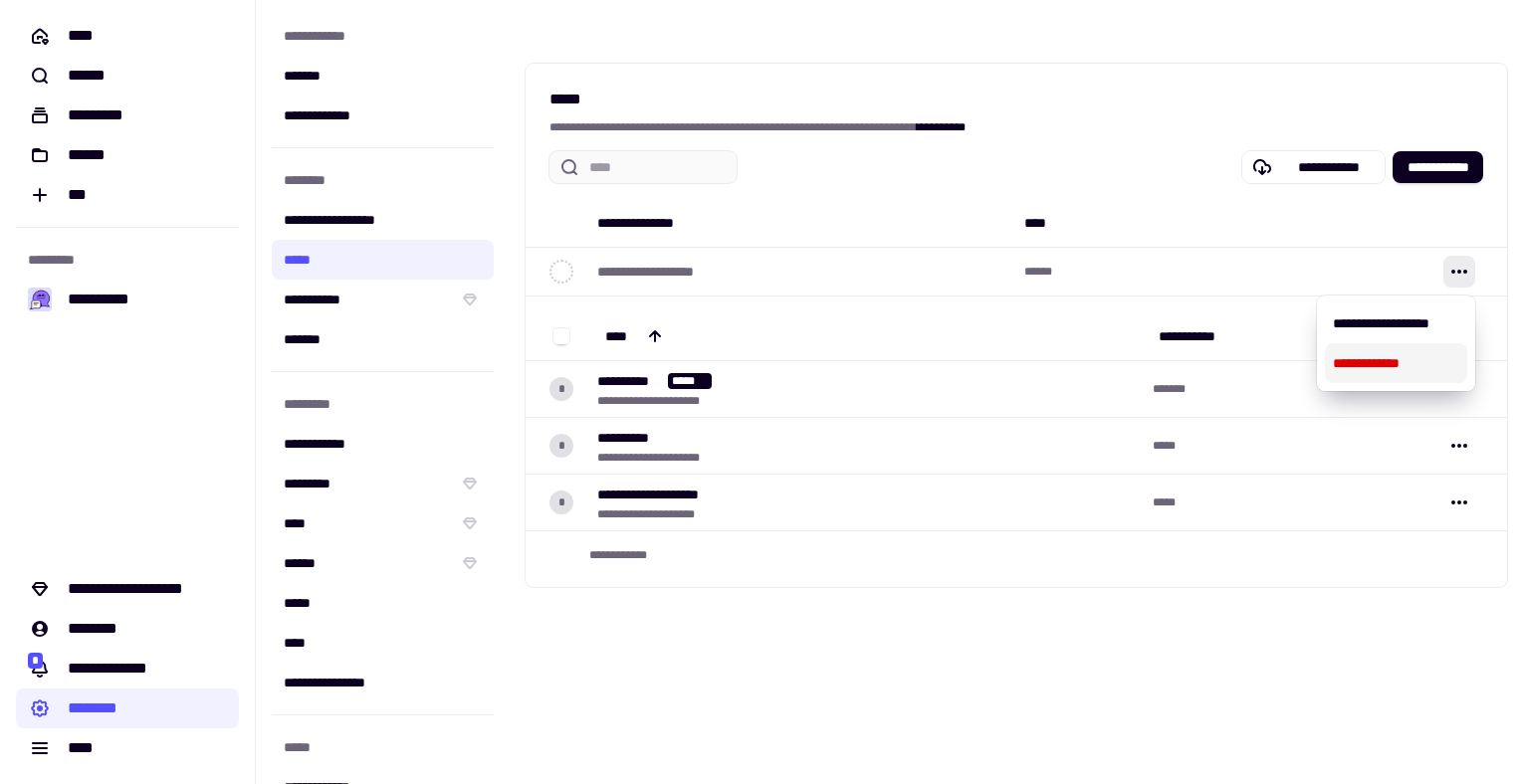 type 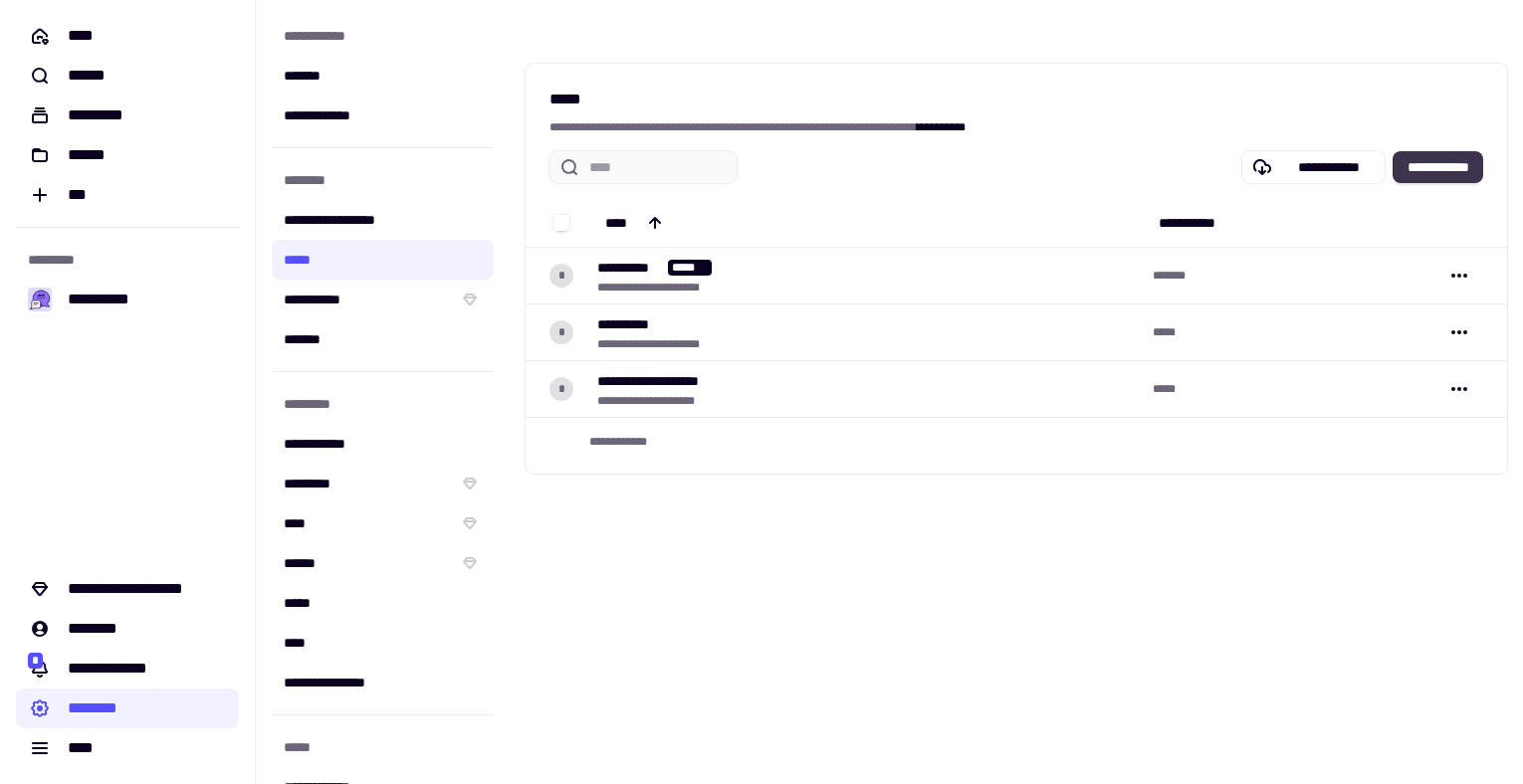 click on "**********" 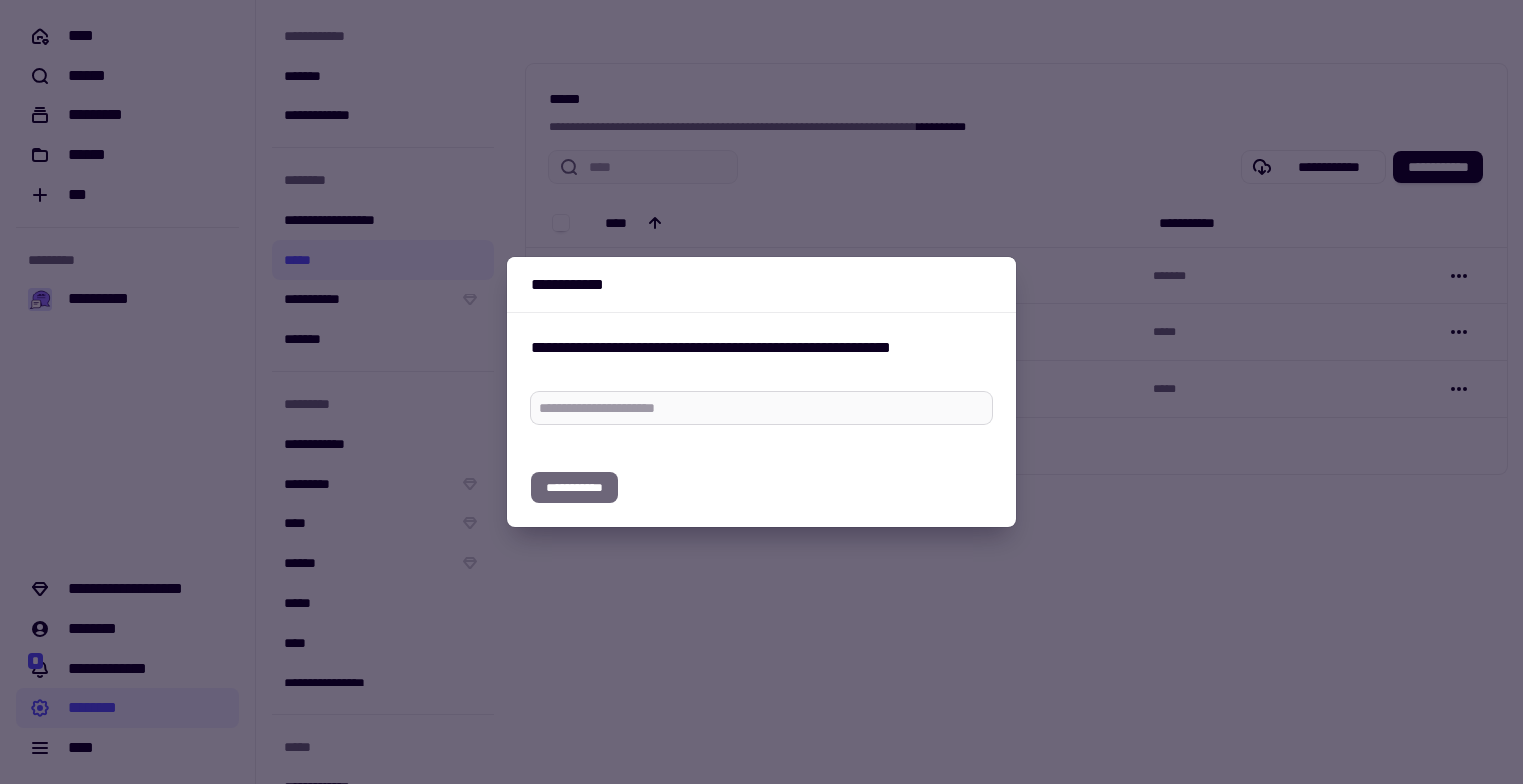 click at bounding box center (762, 408) 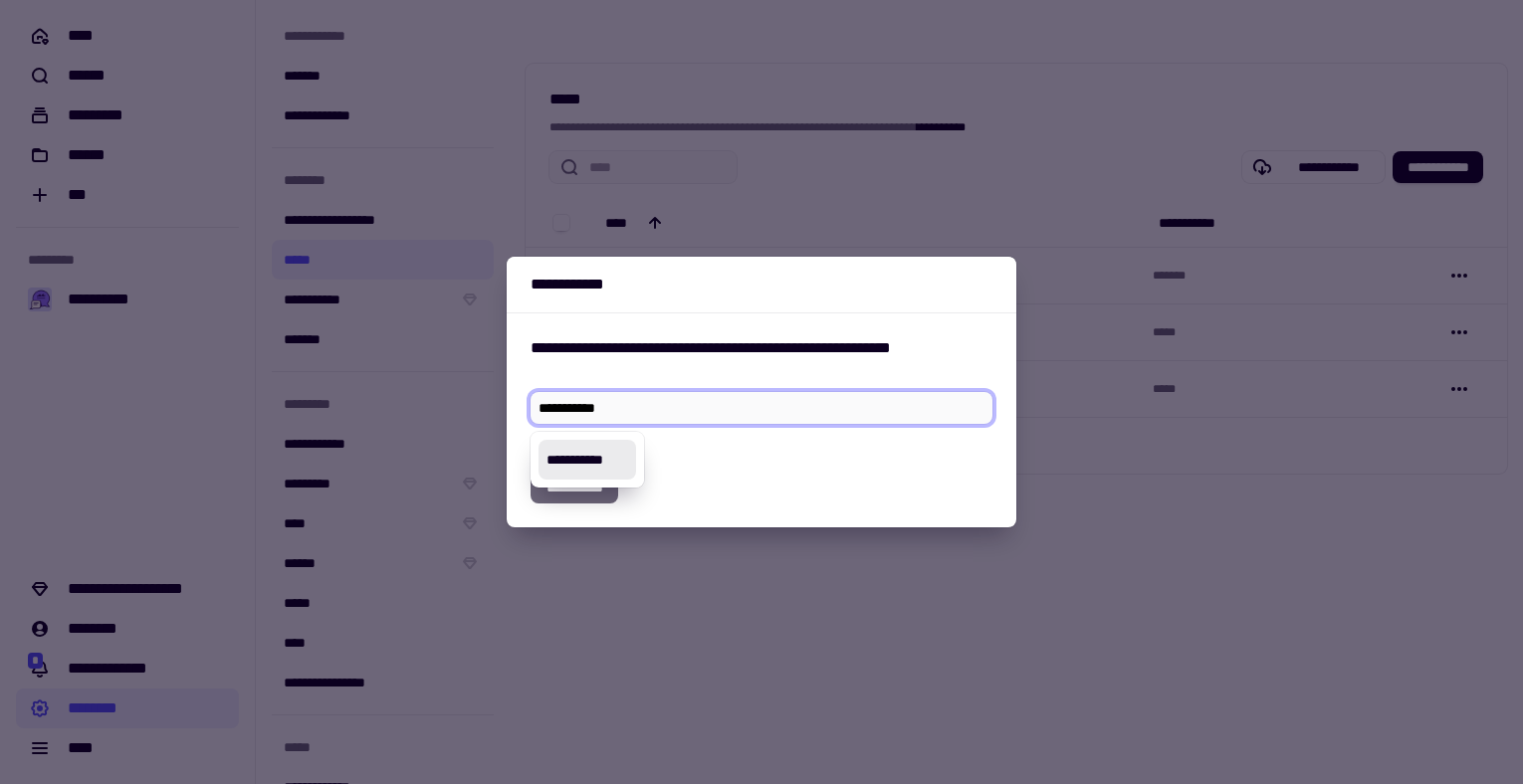 type on "**********" 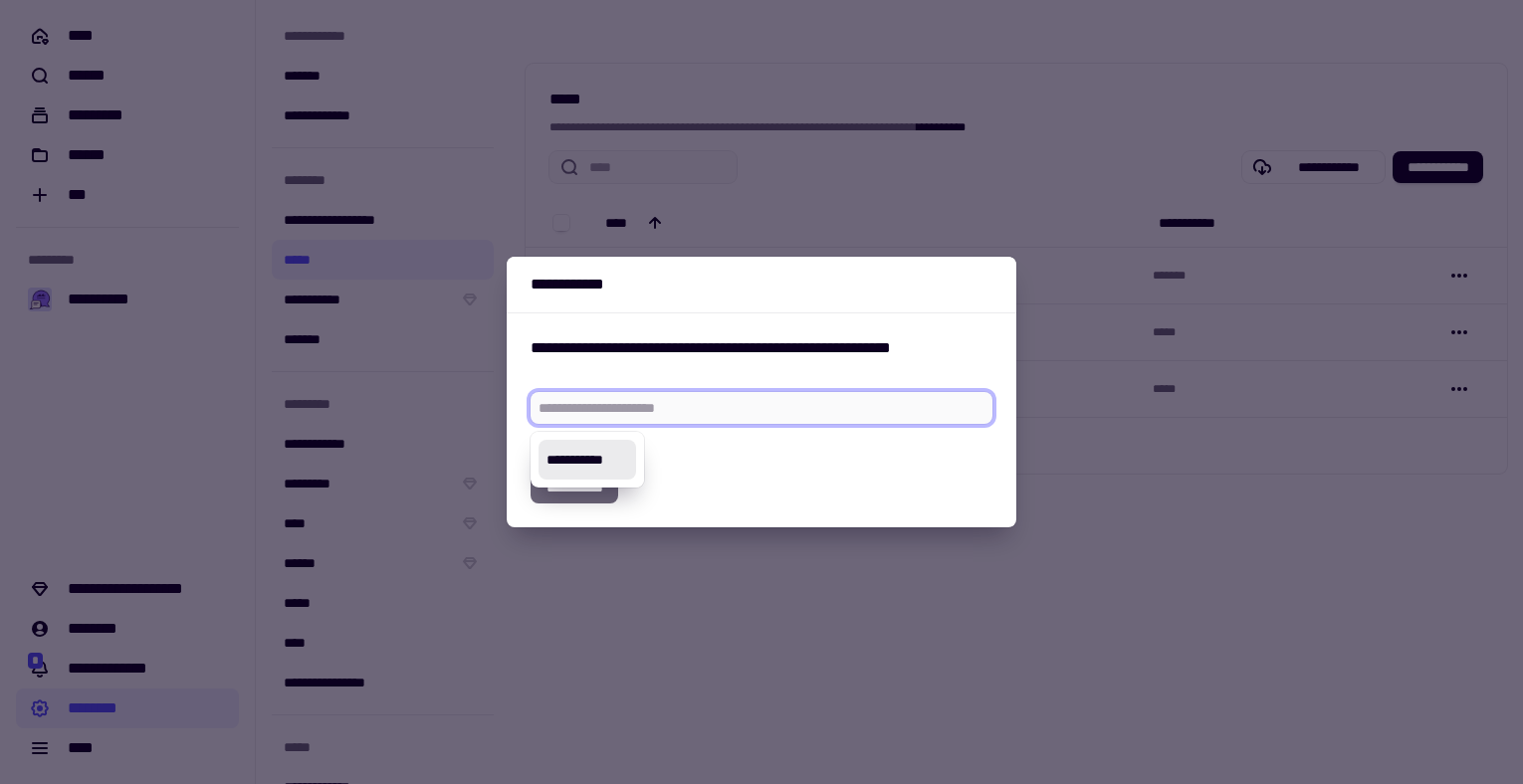 click at bounding box center [762, 392] 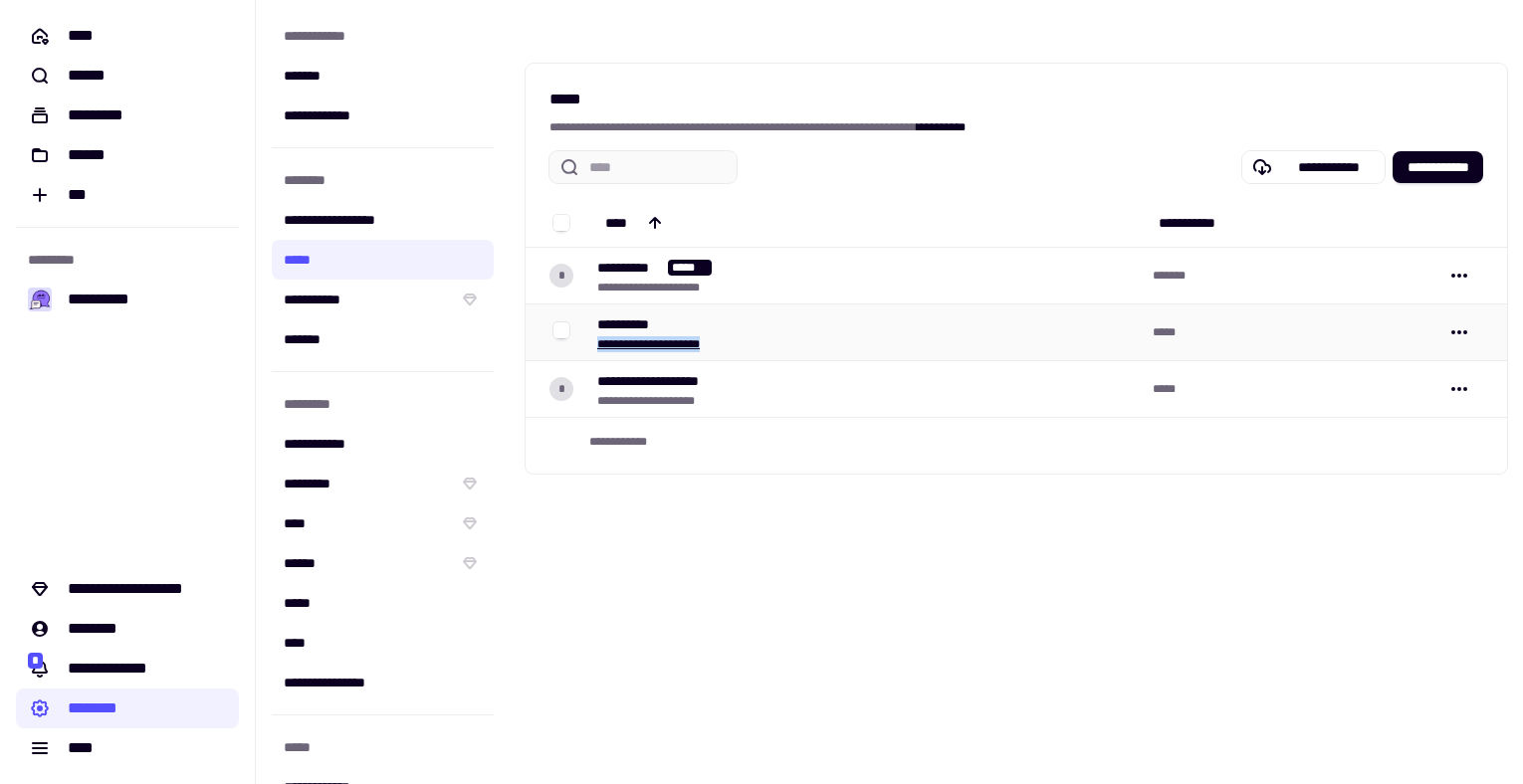 drag, startPoint x: 755, startPoint y: 344, endPoint x: 601, endPoint y: 341, distance: 154.02922 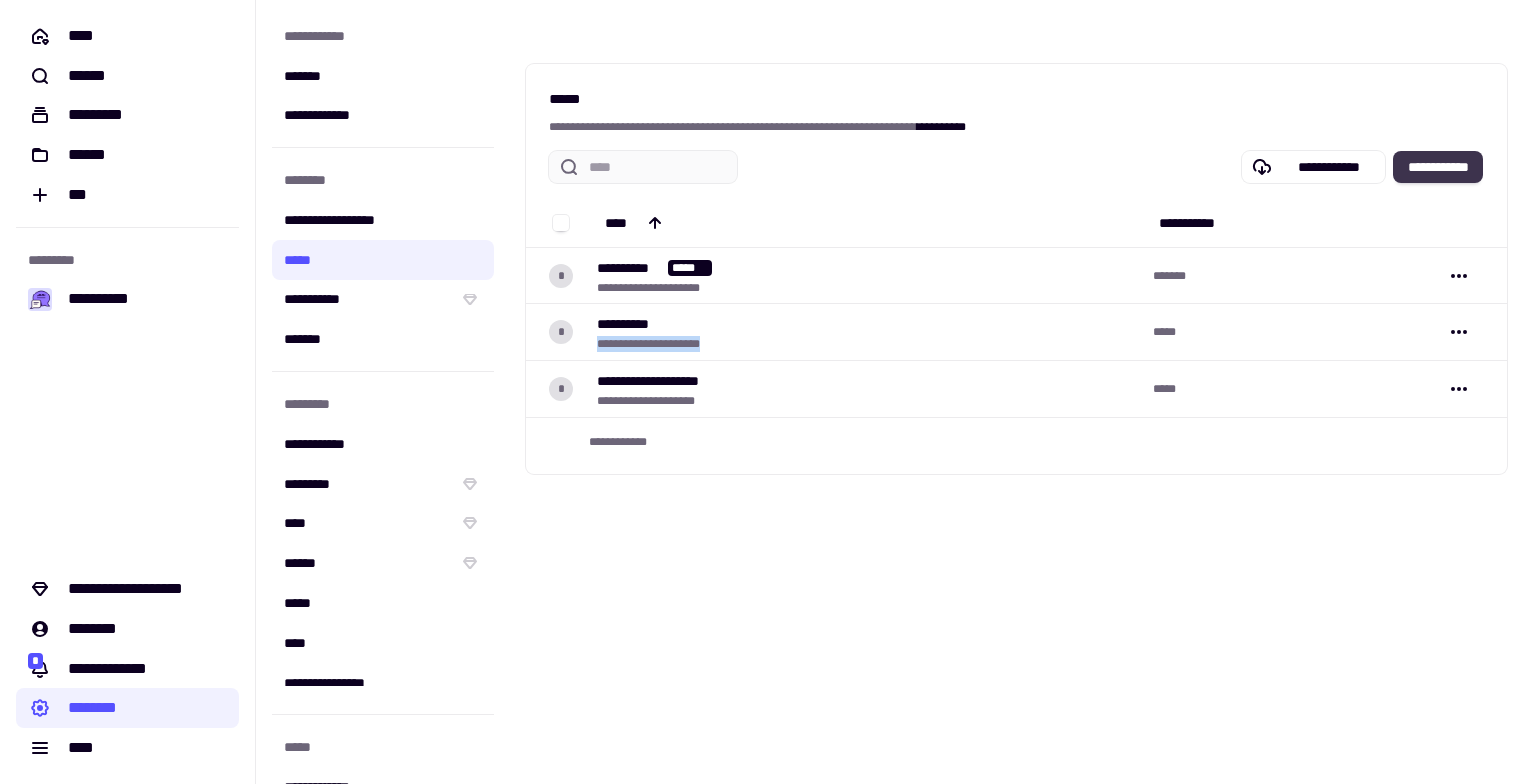 click on "**********" 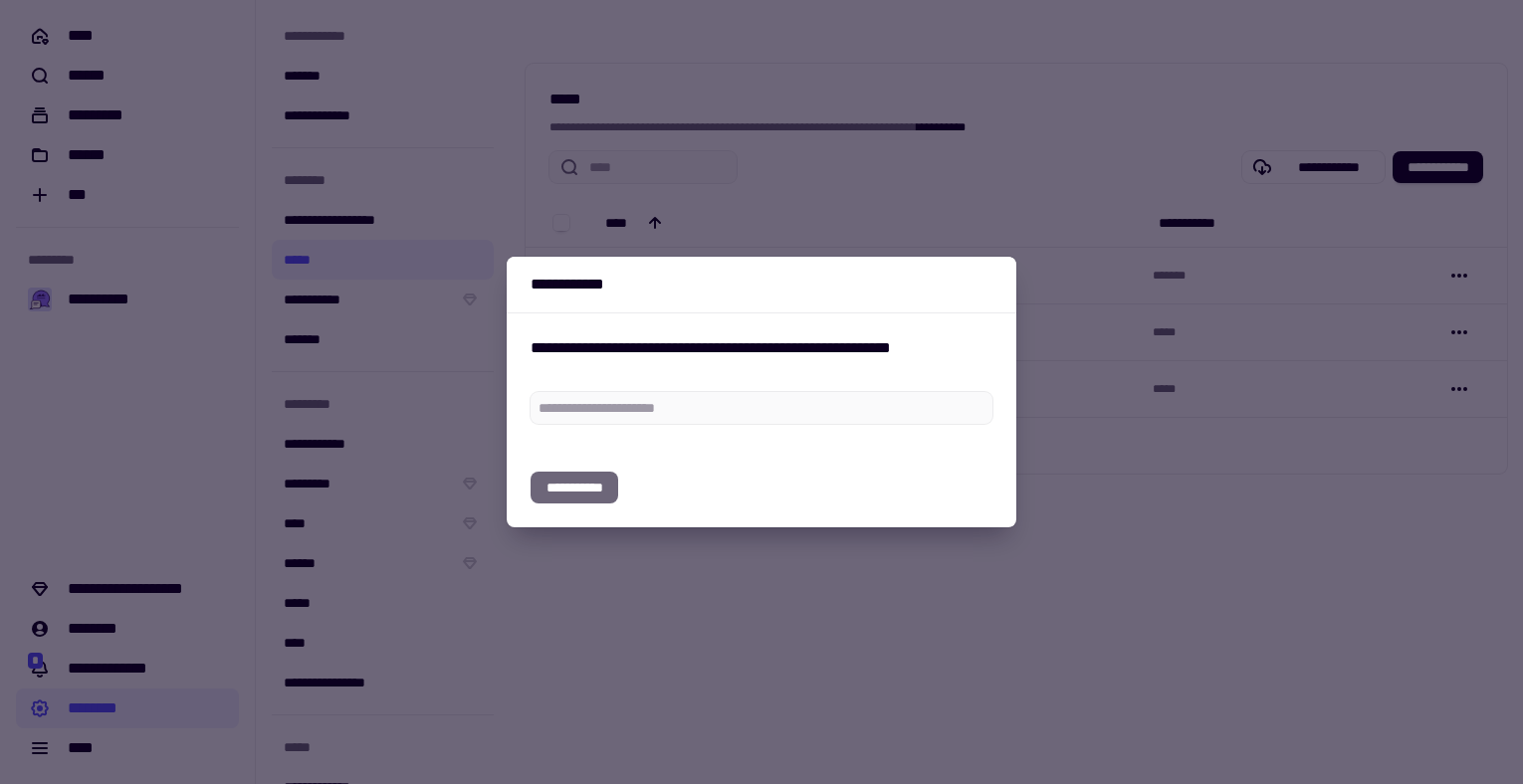 type 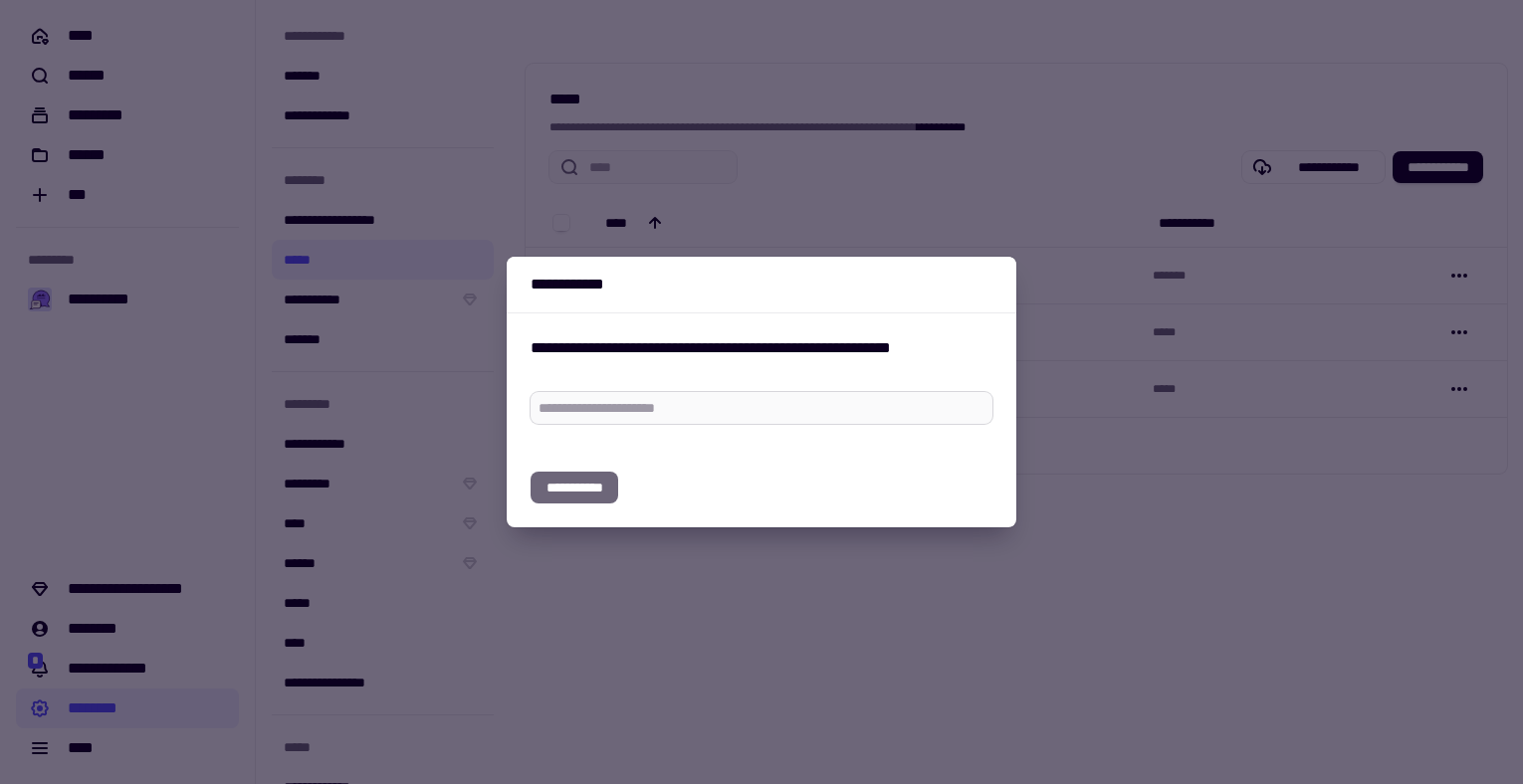 click at bounding box center (762, 408) 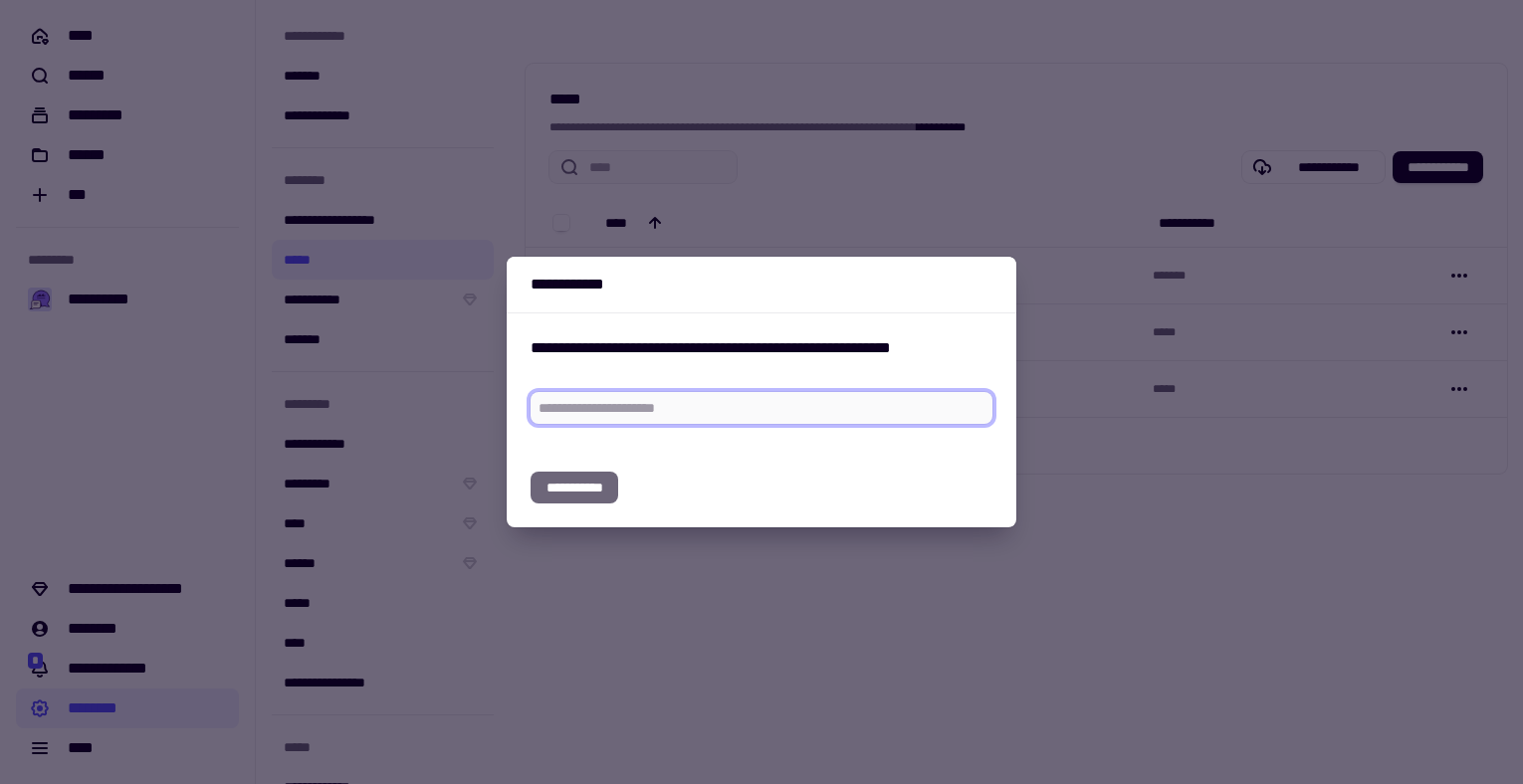 paste on "**********" 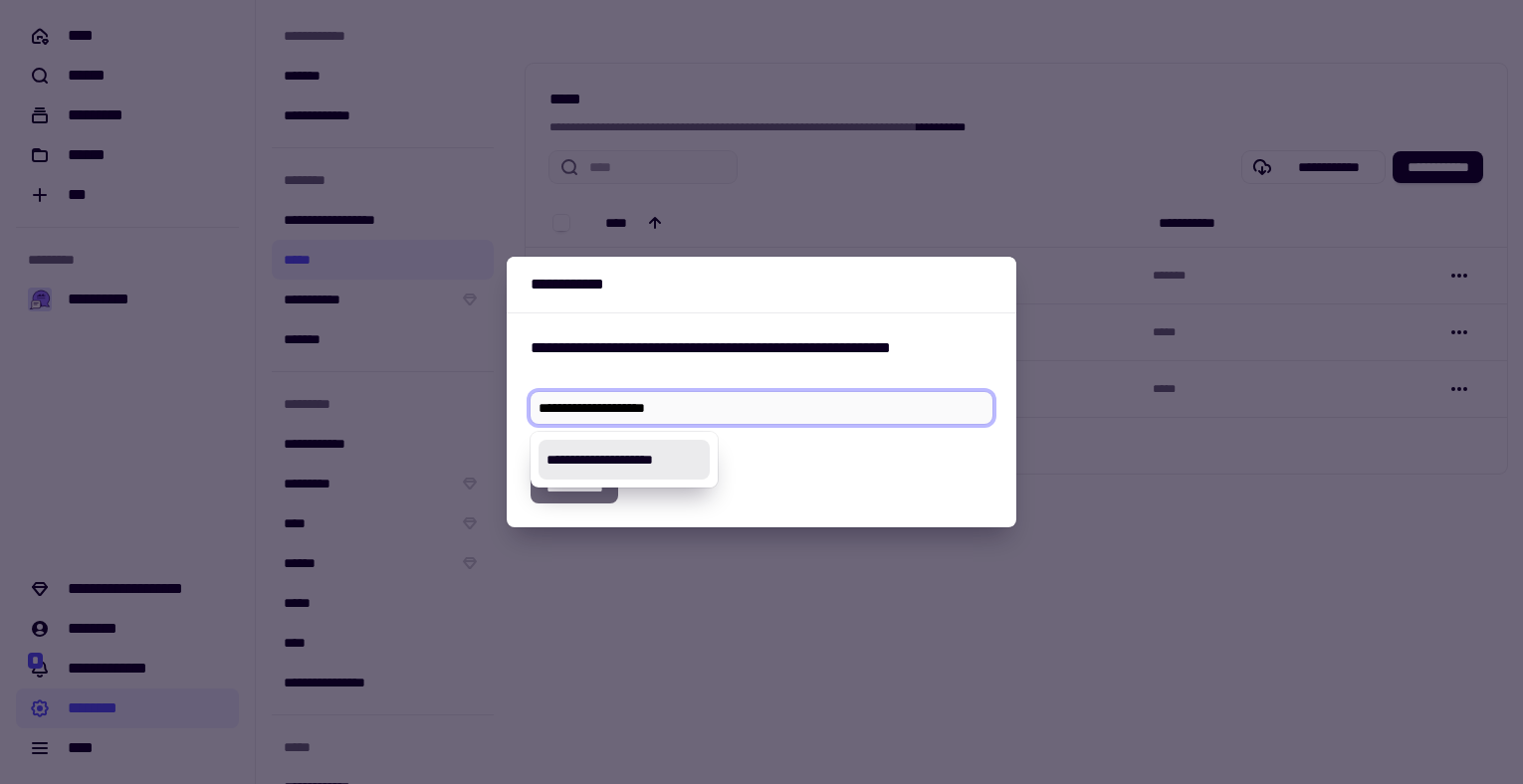 click on "**********" at bounding box center (762, 408) 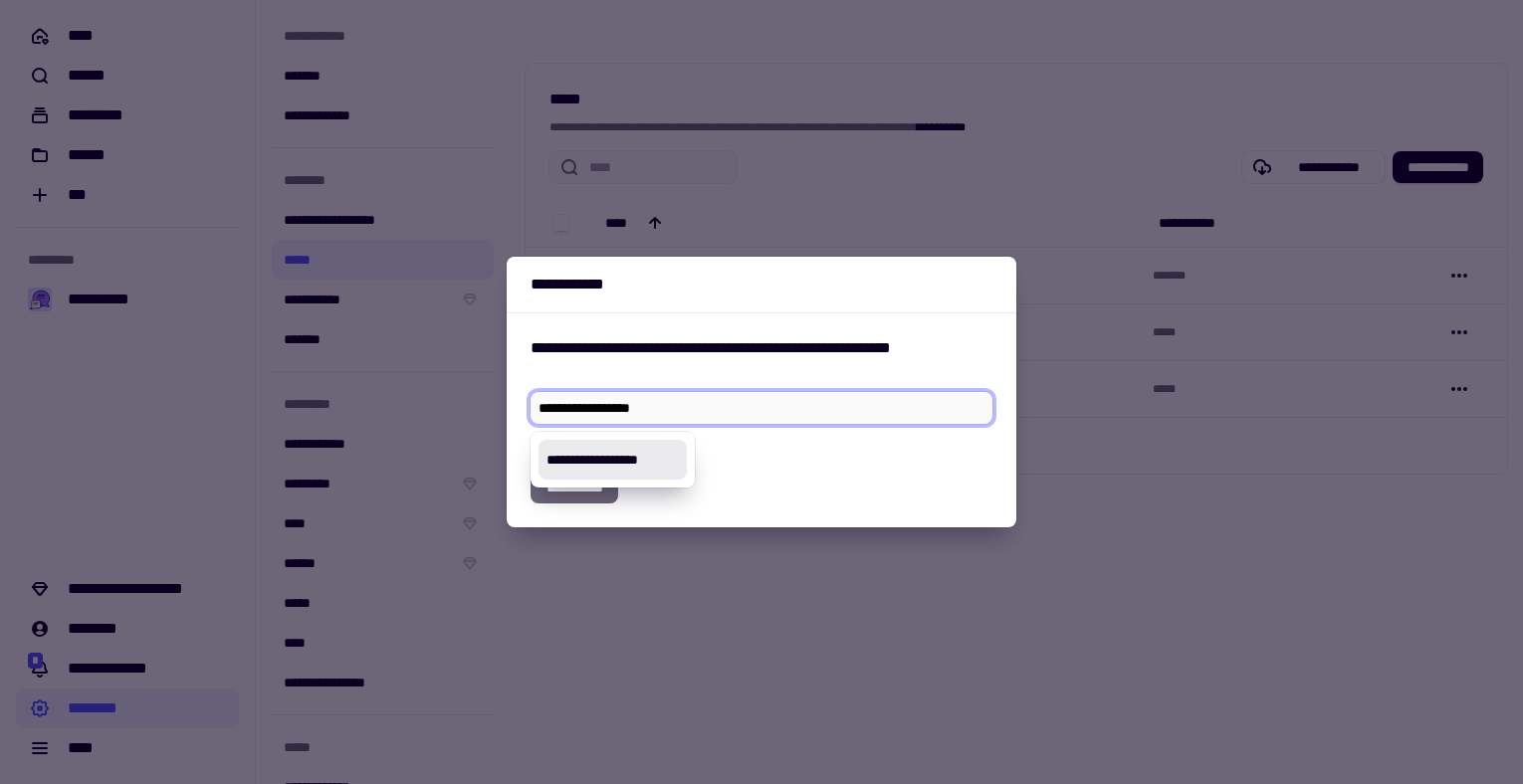 type on "**********" 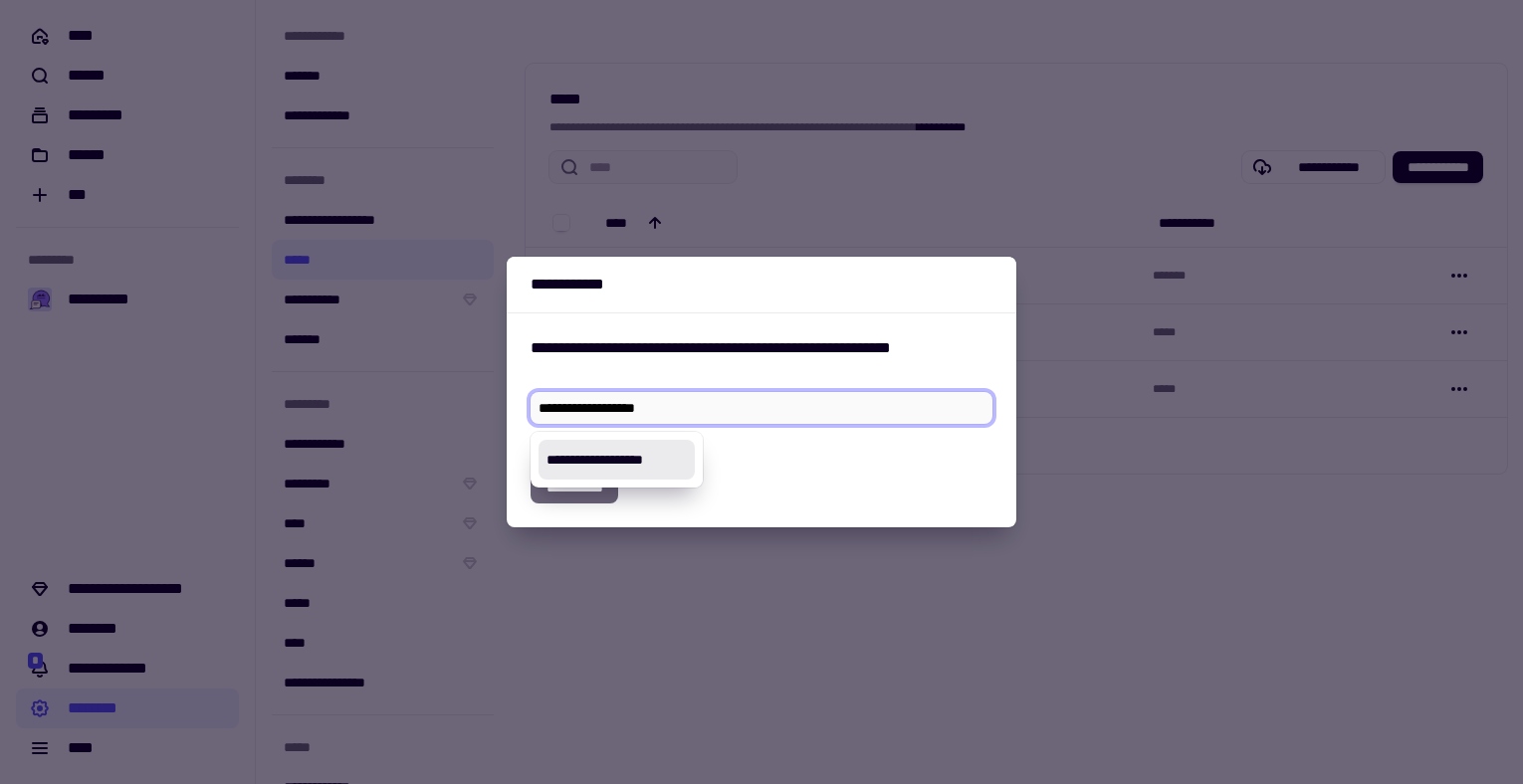 type 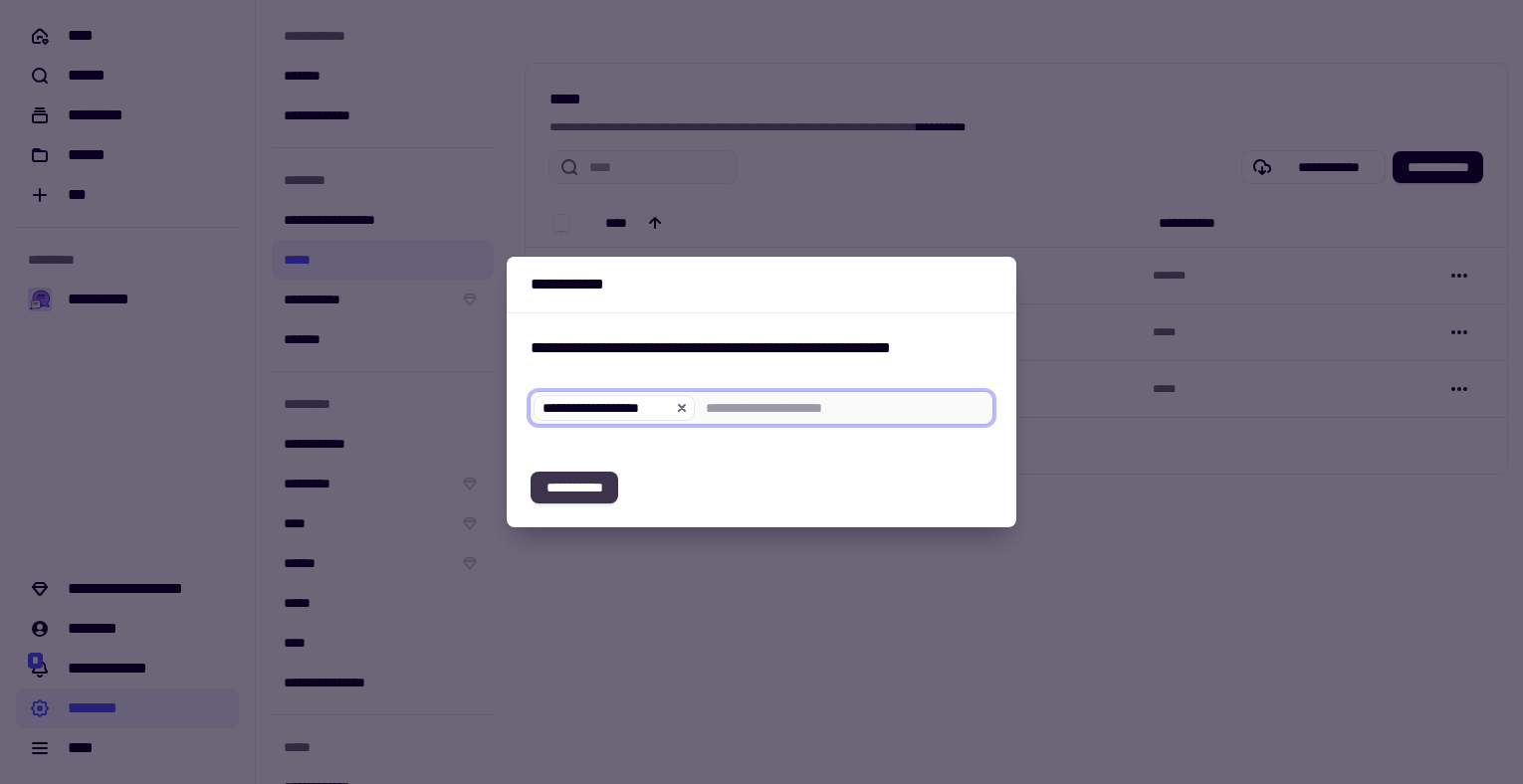 click on "**********" 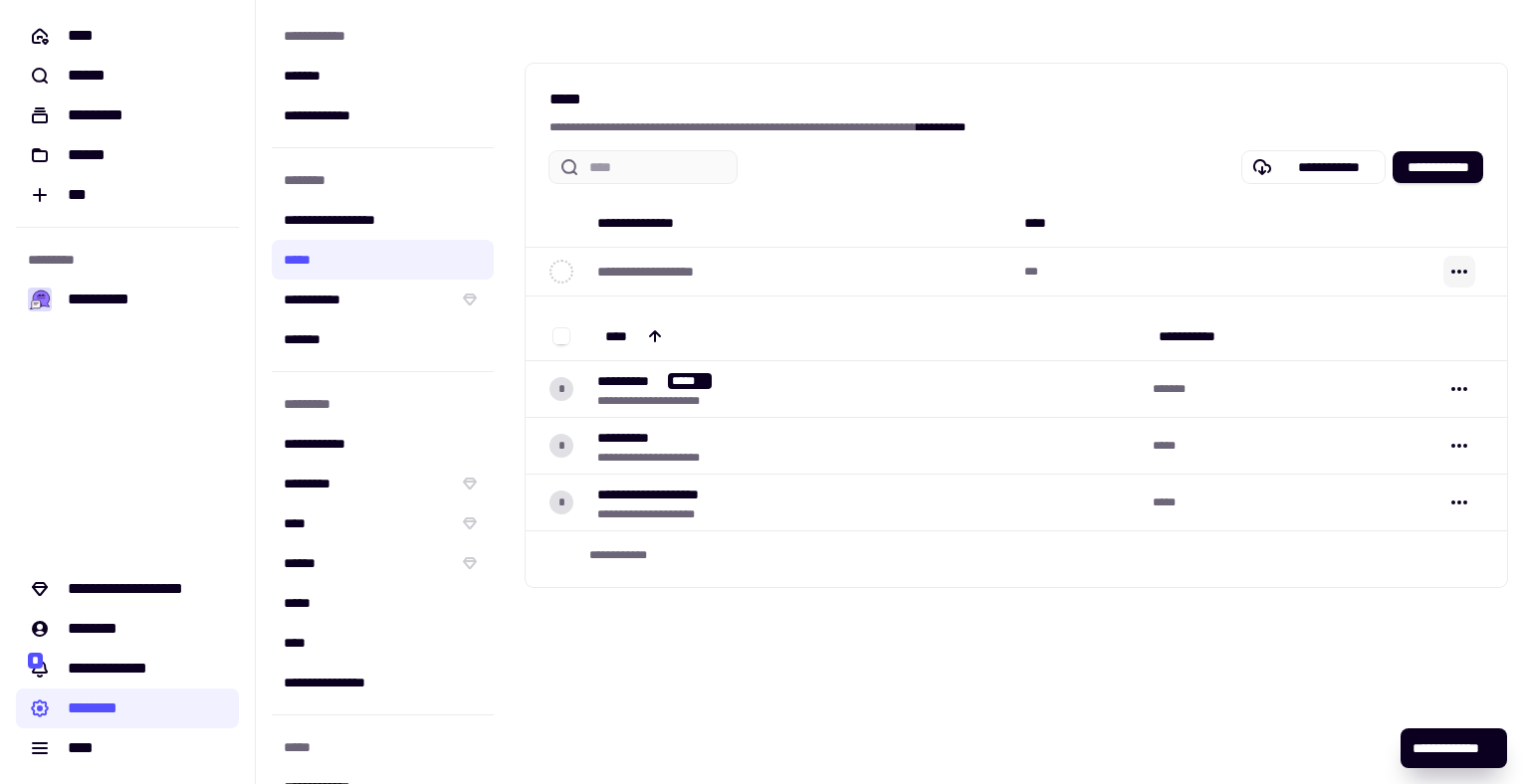 click 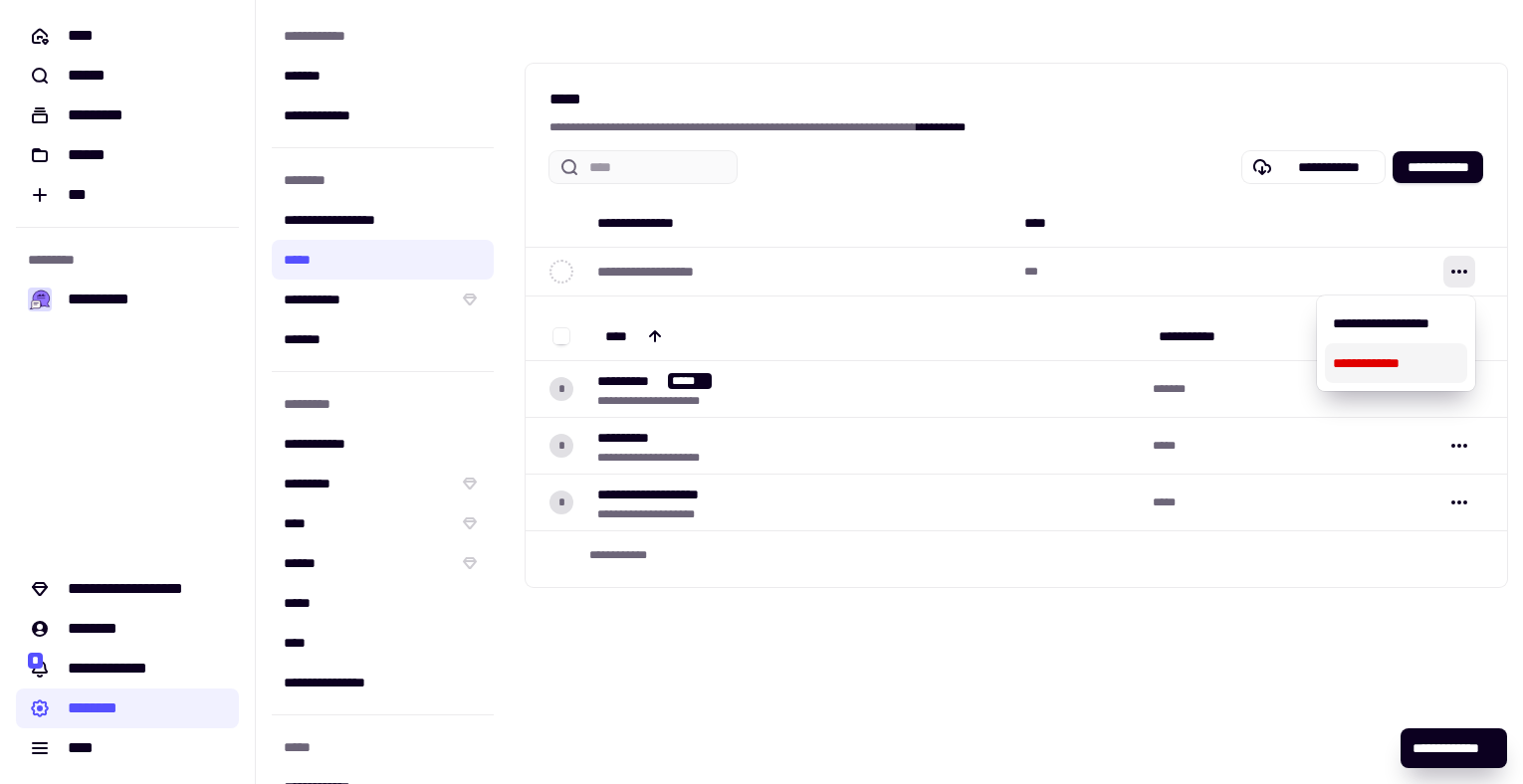 click on "**********" at bounding box center [1396, 363] 